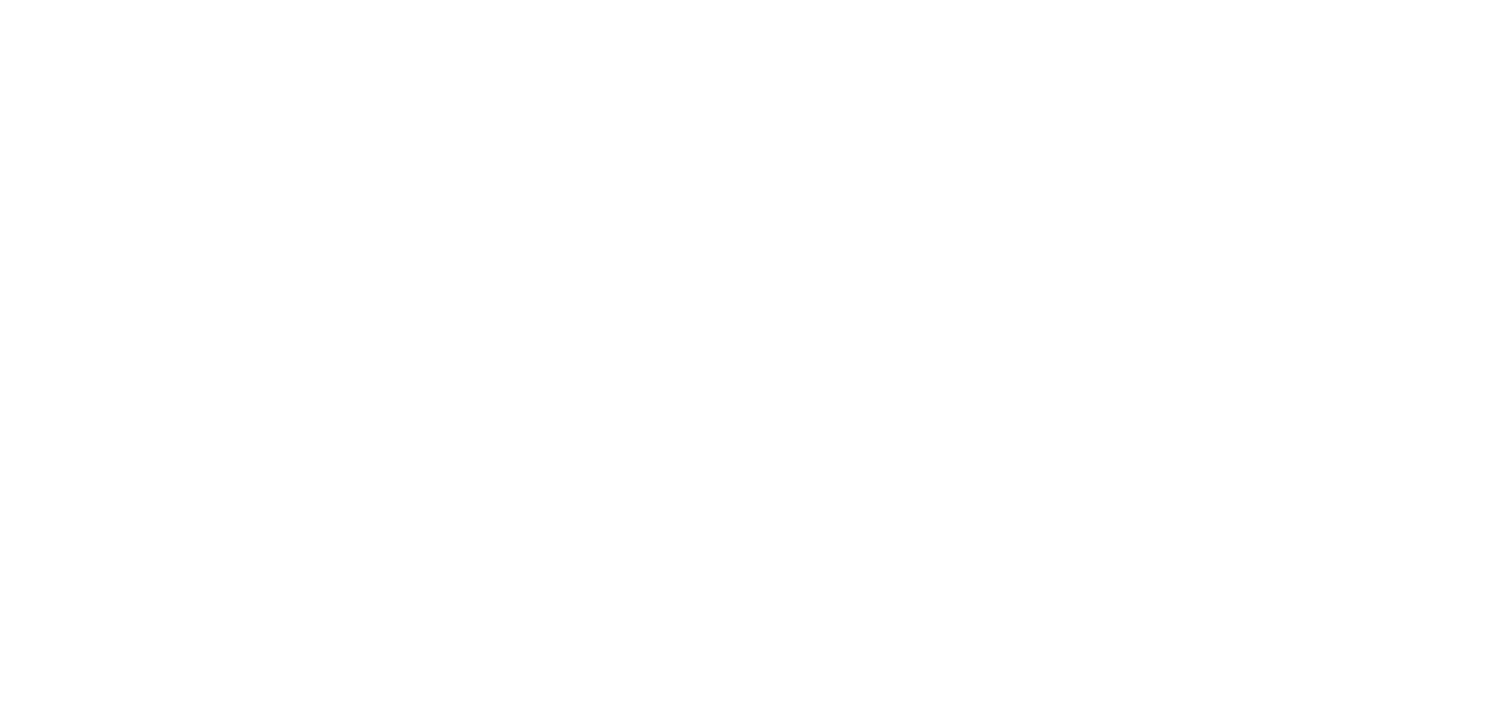 scroll, scrollTop: 0, scrollLeft: 0, axis: both 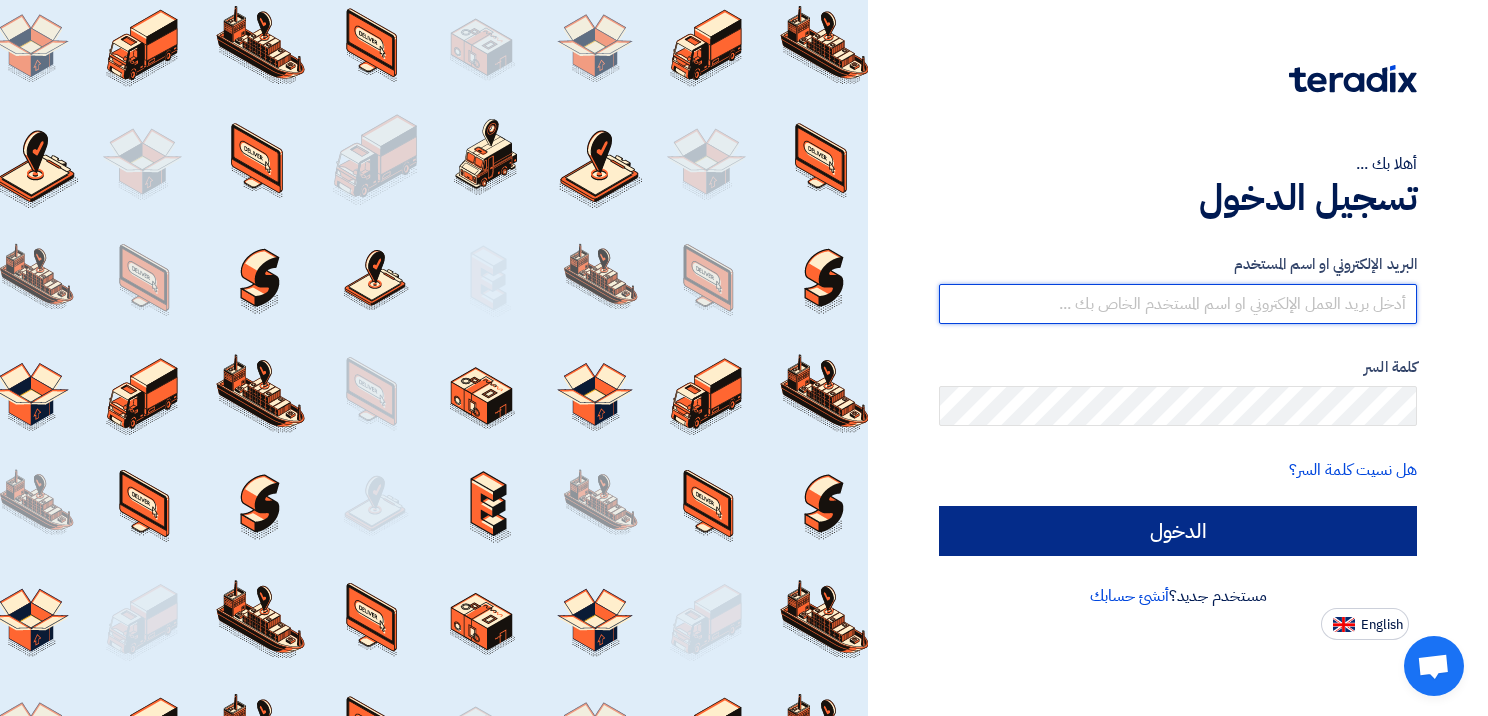 type on "[EMAIL_ADDRESS][DOMAIN_NAME]" 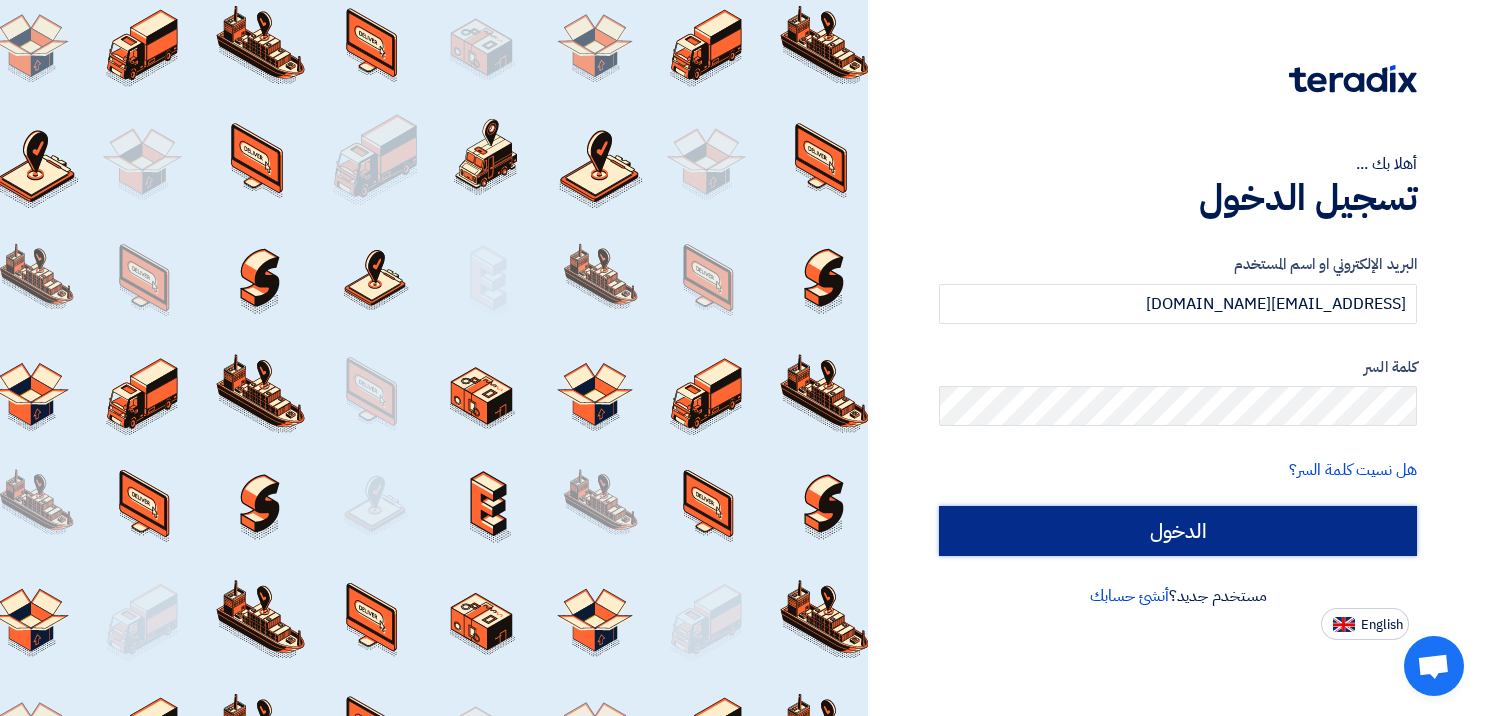 click on "الدخول" 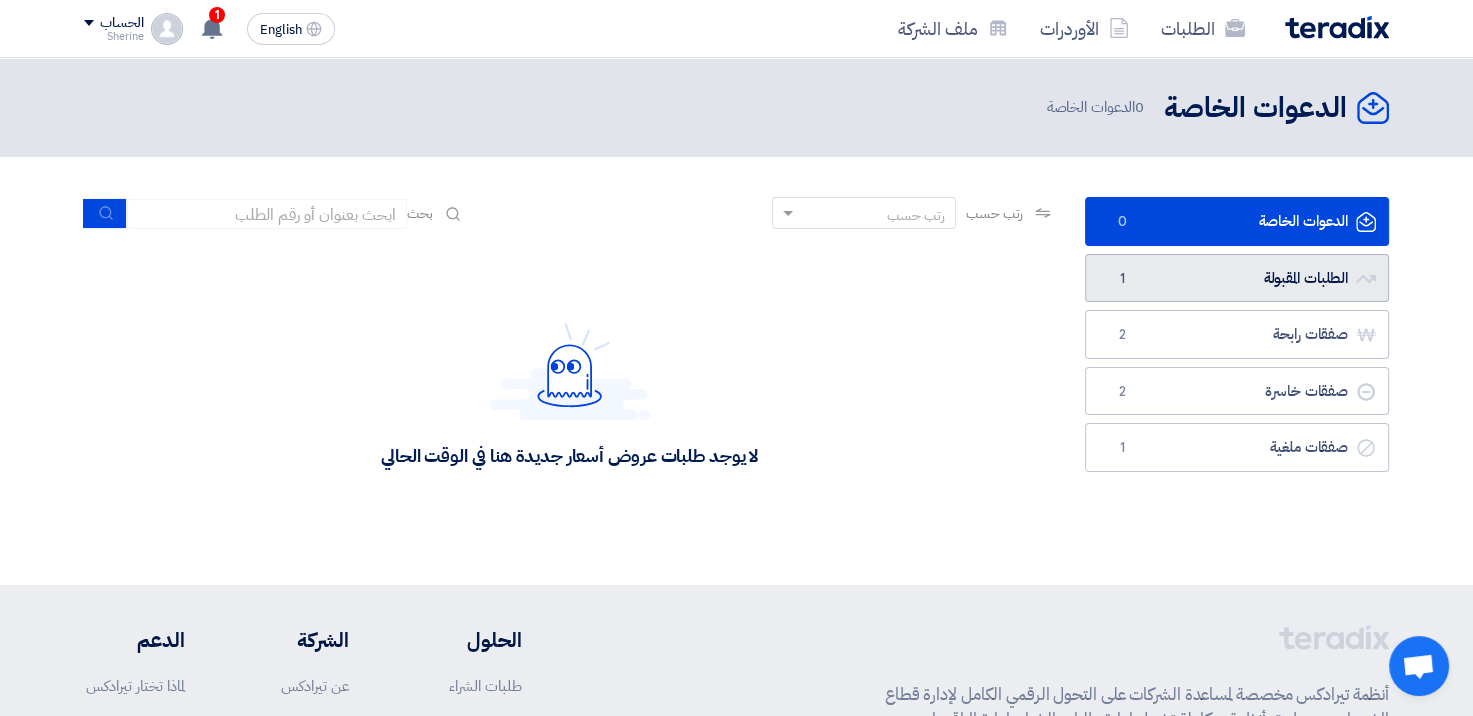 click on "الطلبات المقبولة
الطلبات المقبولة
1" 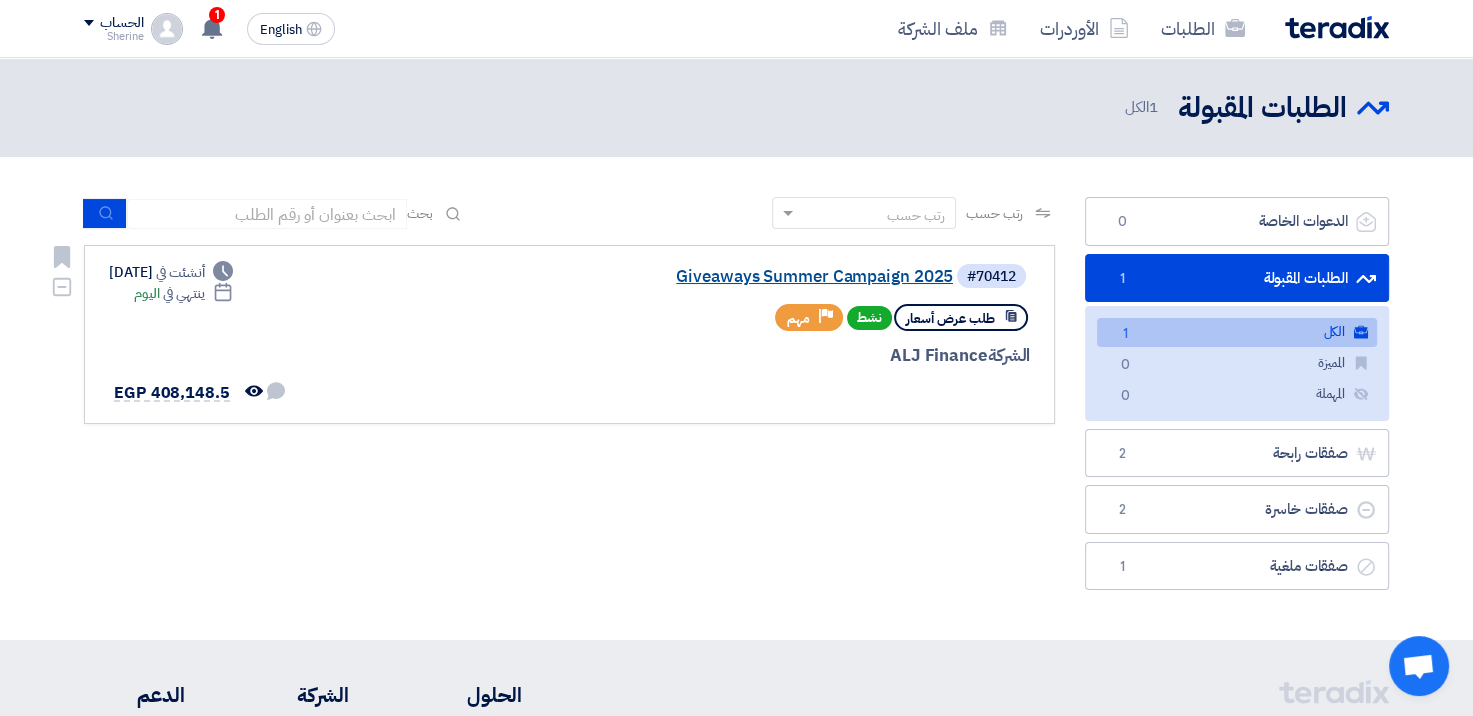 click on "Giveaways Summer Campaign 2025" 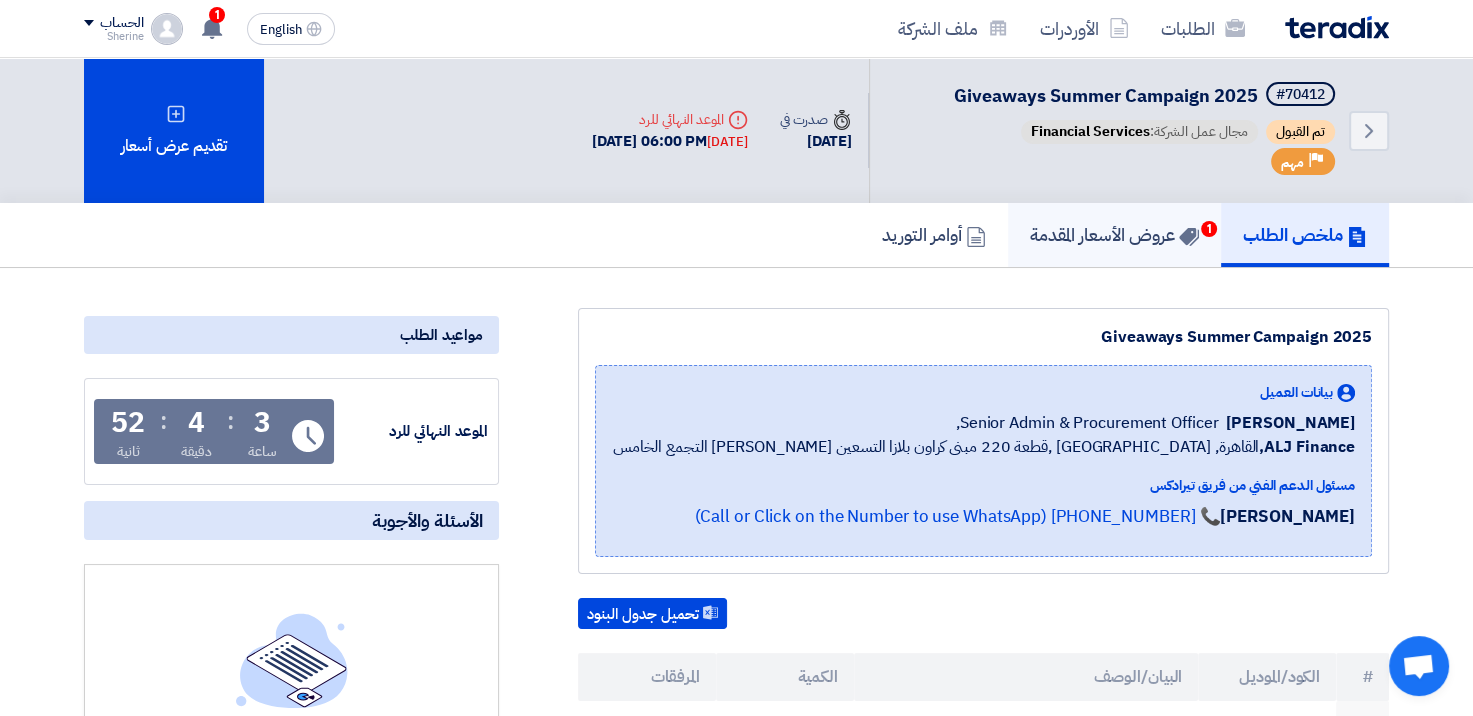 click on "عروض الأسعار المقدمة
1" 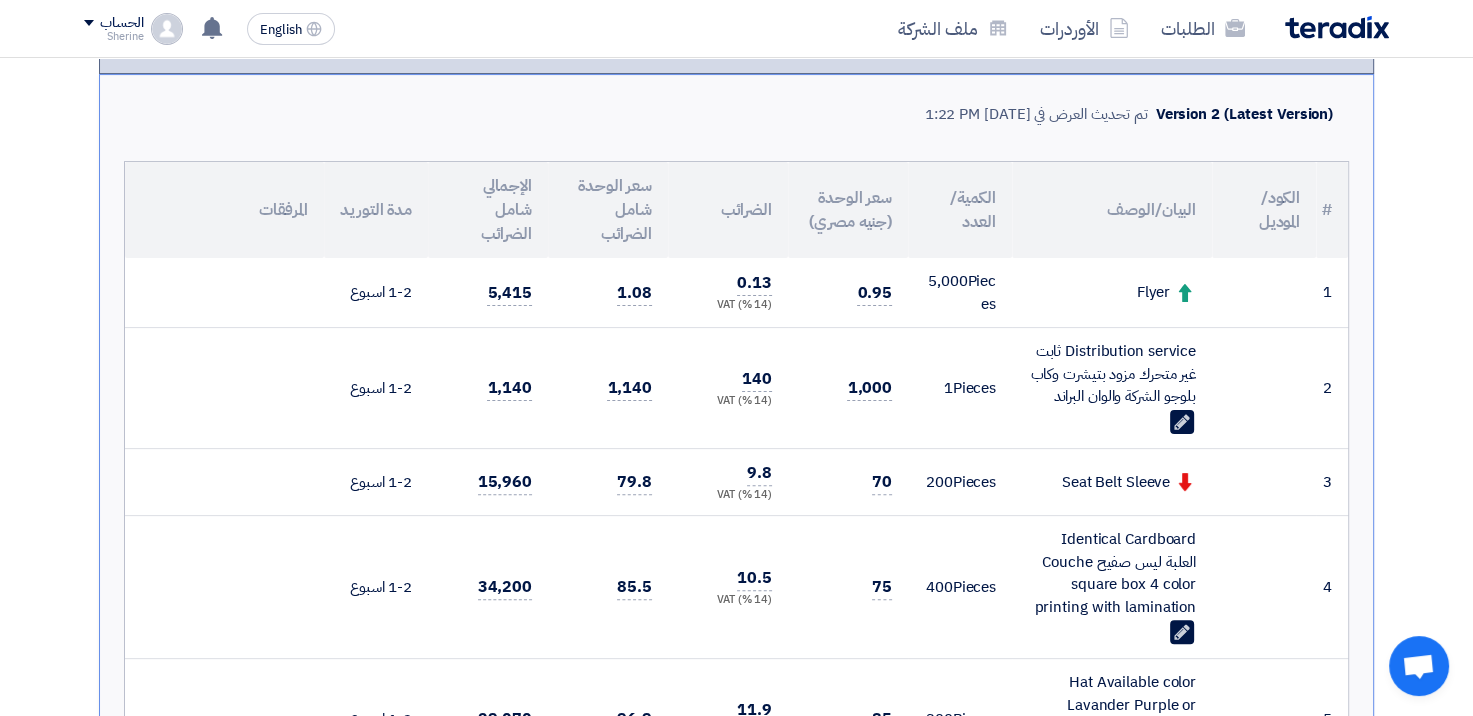 scroll, scrollTop: 456, scrollLeft: 0, axis: vertical 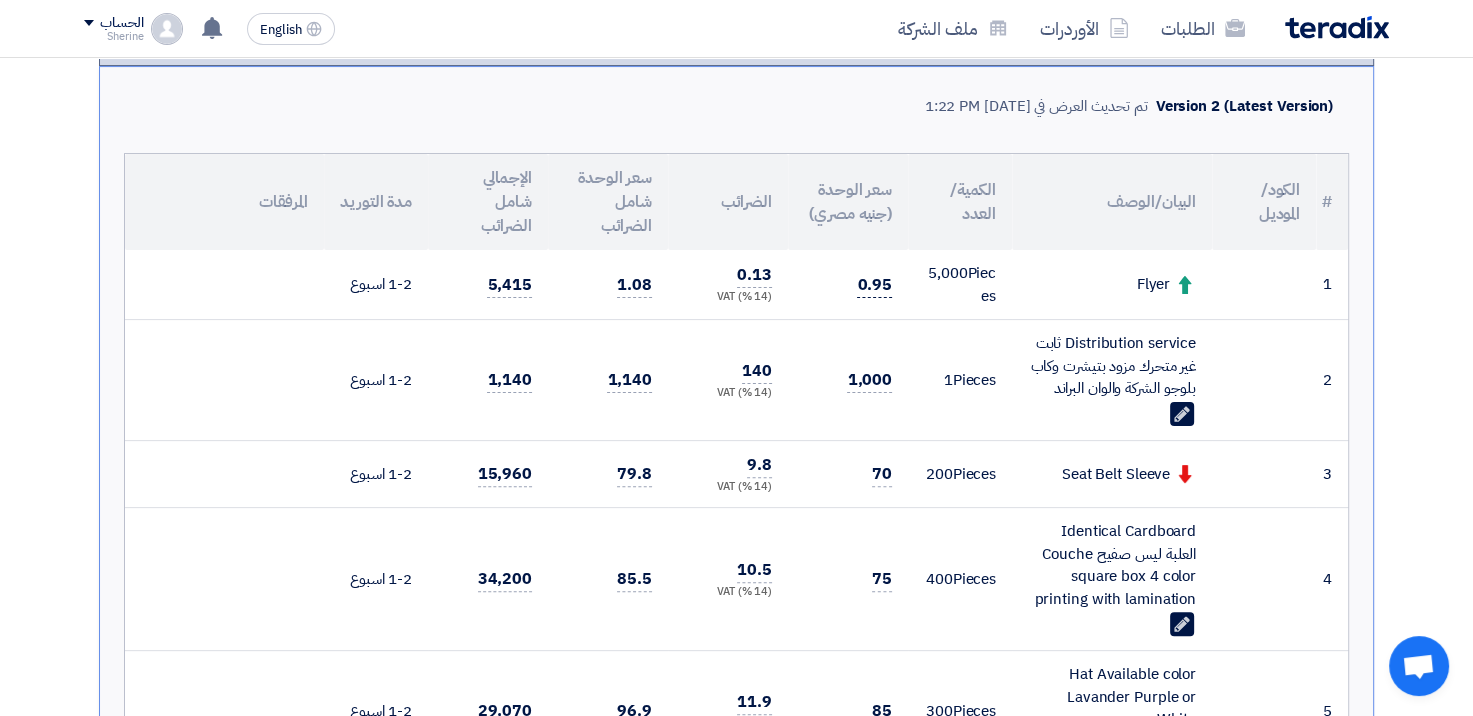 click on "0.95" at bounding box center (874, 285) 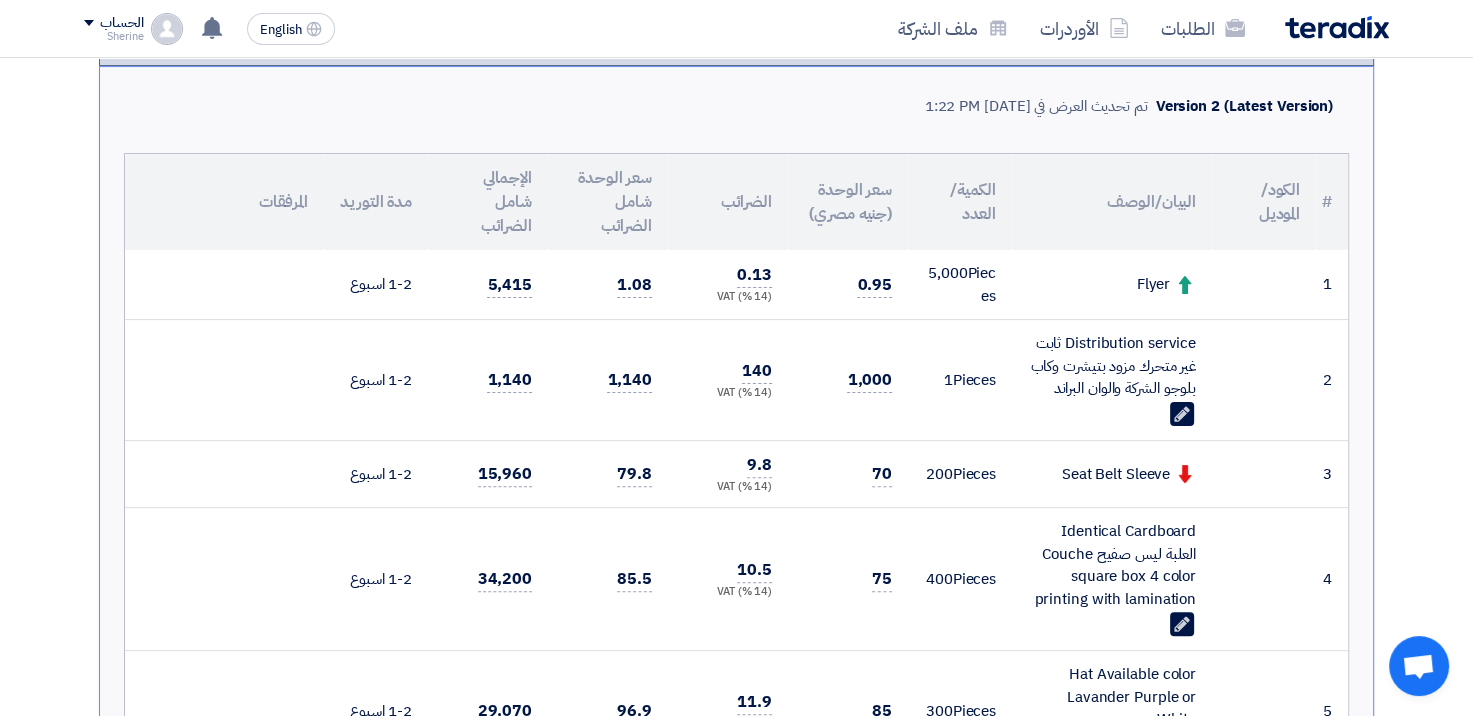 scroll, scrollTop: 0, scrollLeft: 0, axis: both 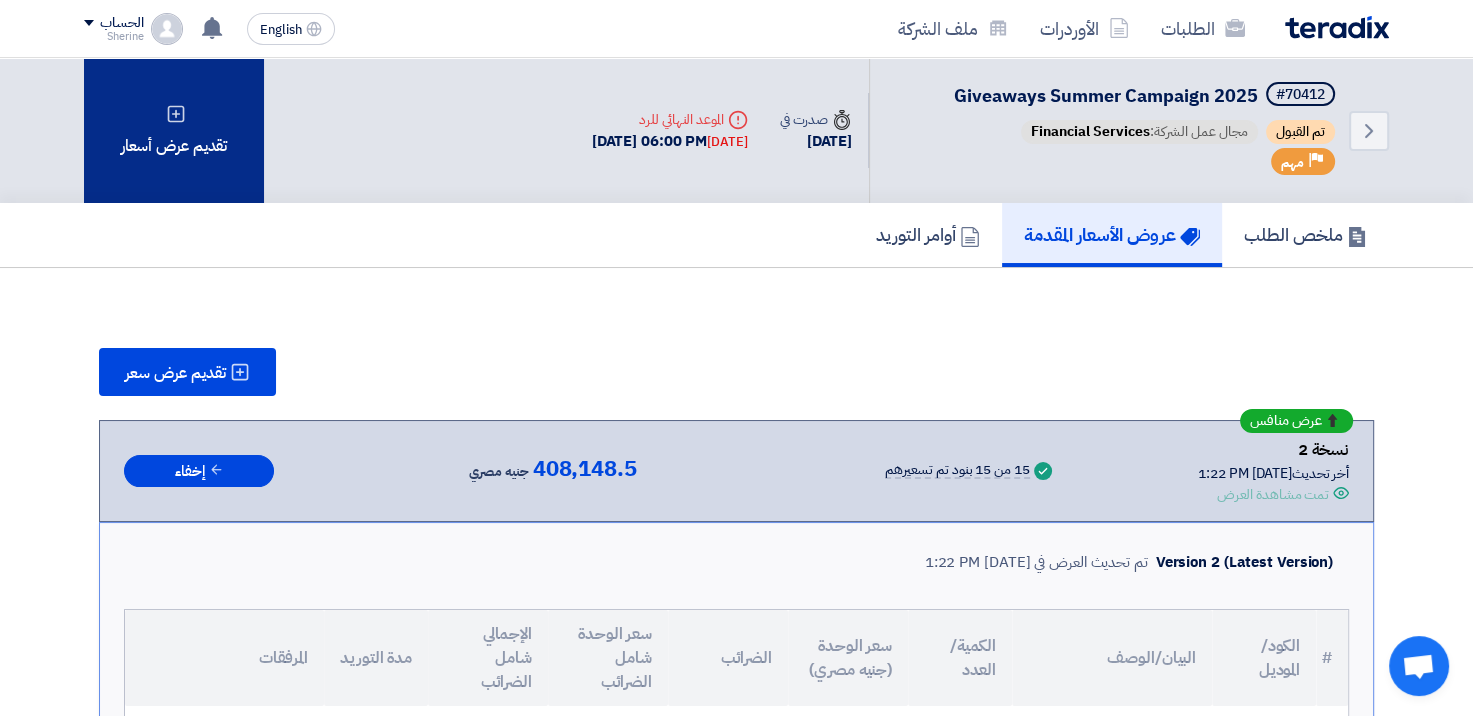 click on "تقديم عرض أسعار" 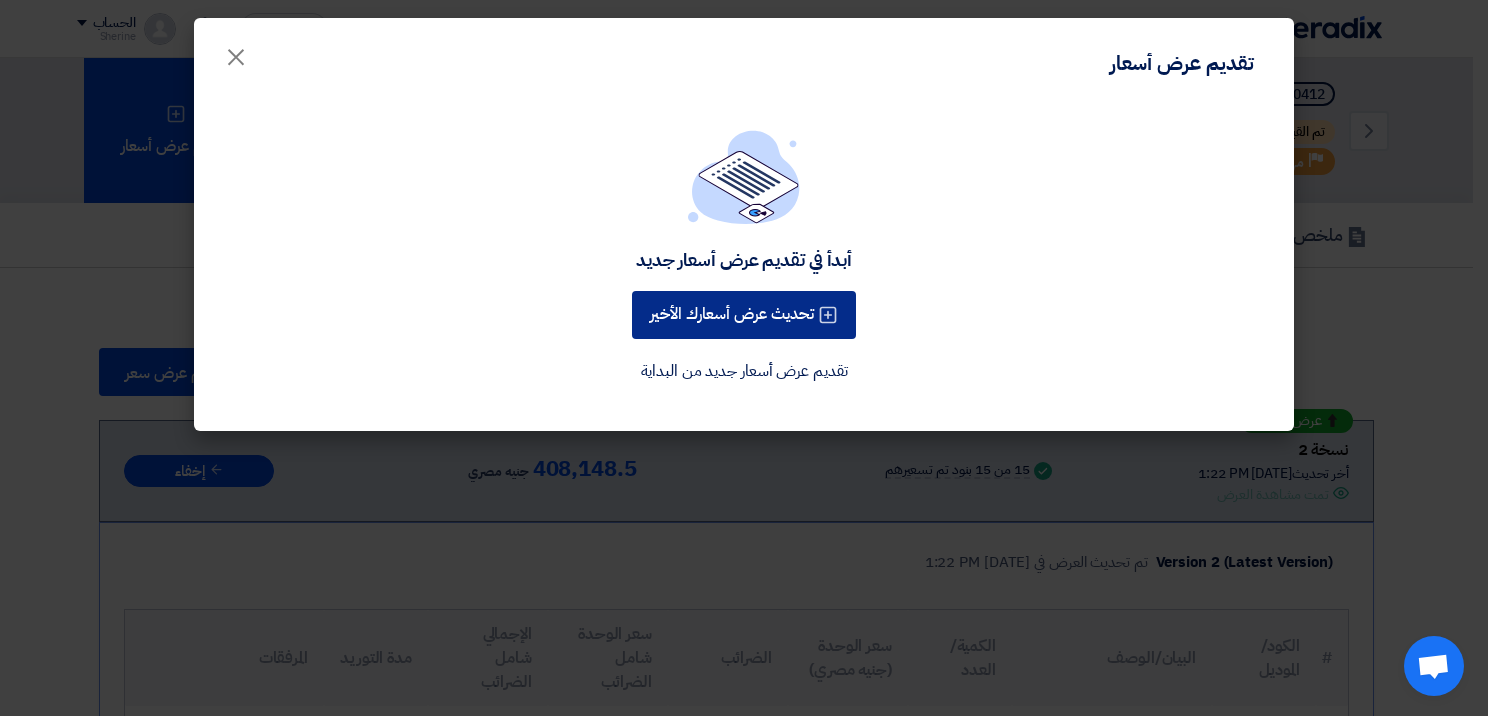 click on "تحديث عرض أسعارك الأخير" 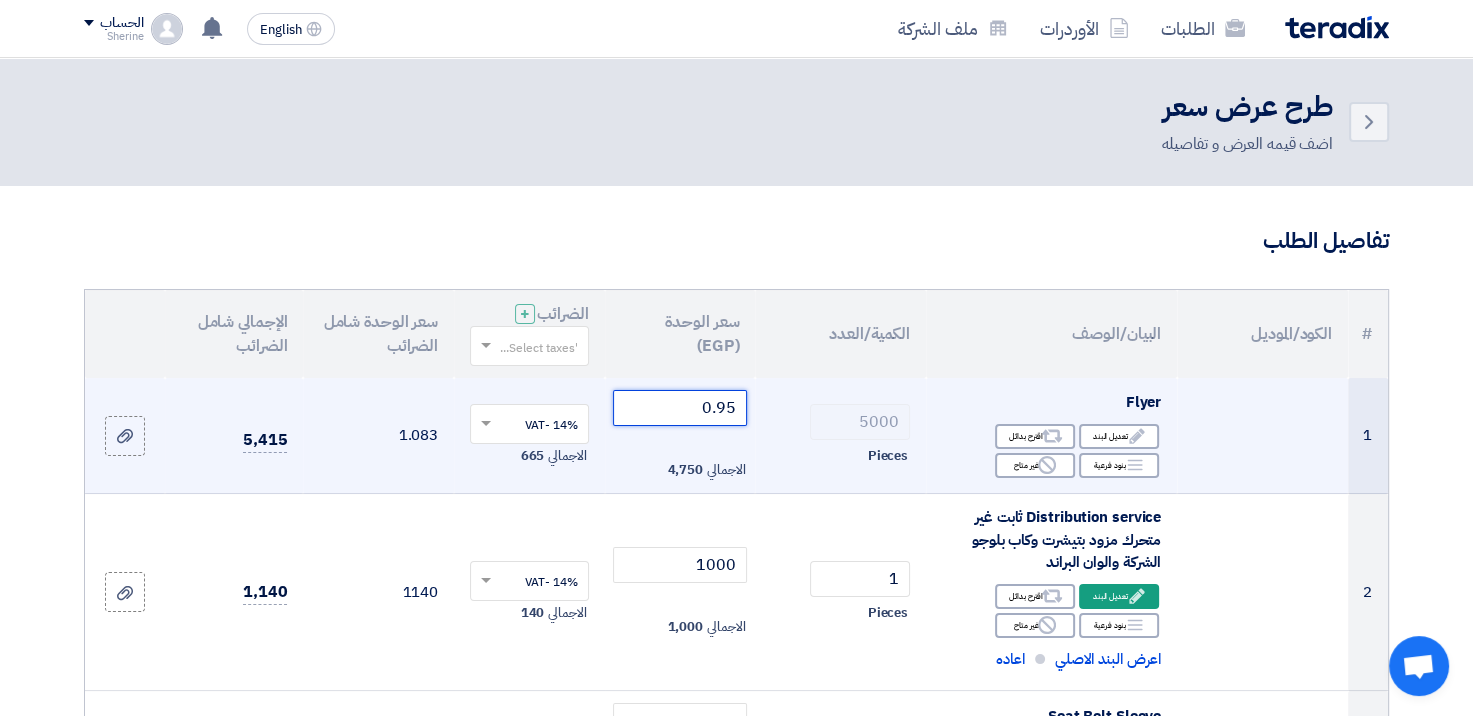 drag, startPoint x: 697, startPoint y: 408, endPoint x: 748, endPoint y: 415, distance: 51.47815 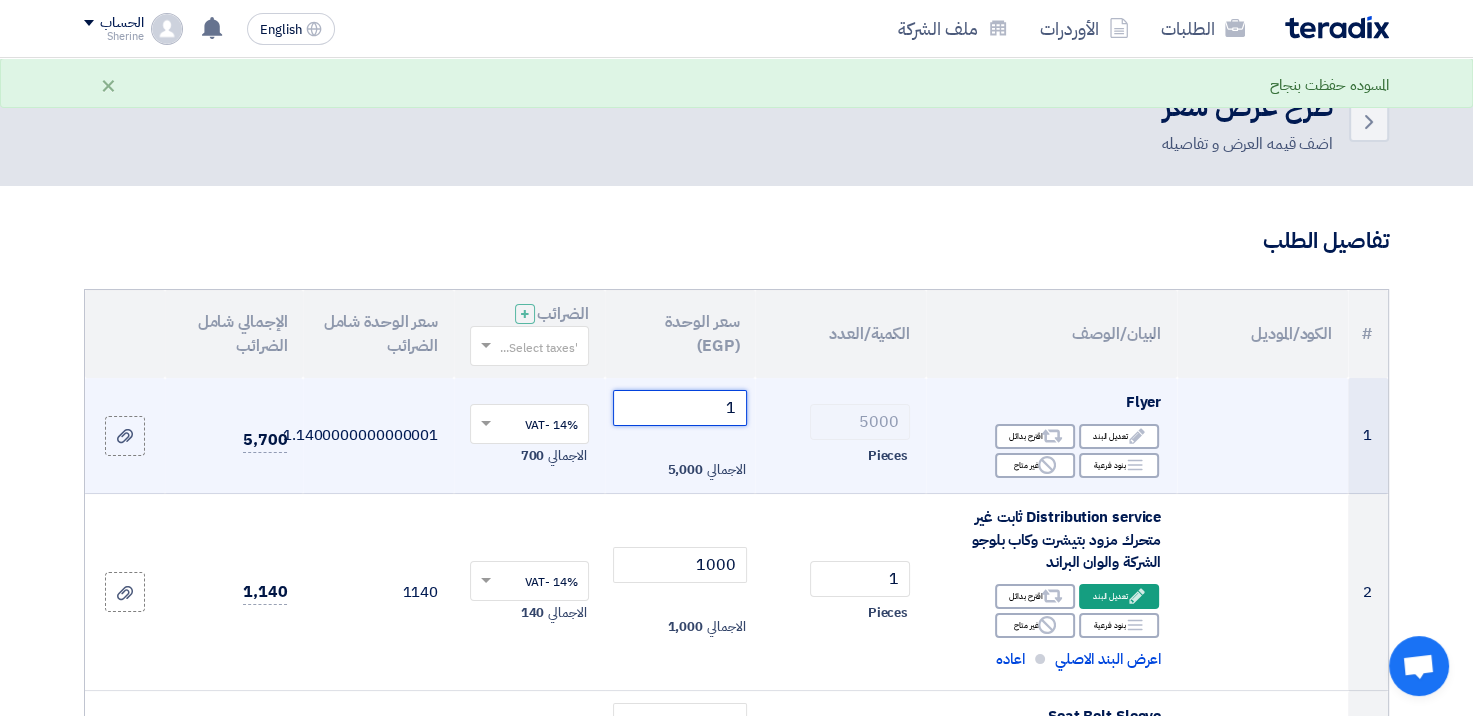 type on "1" 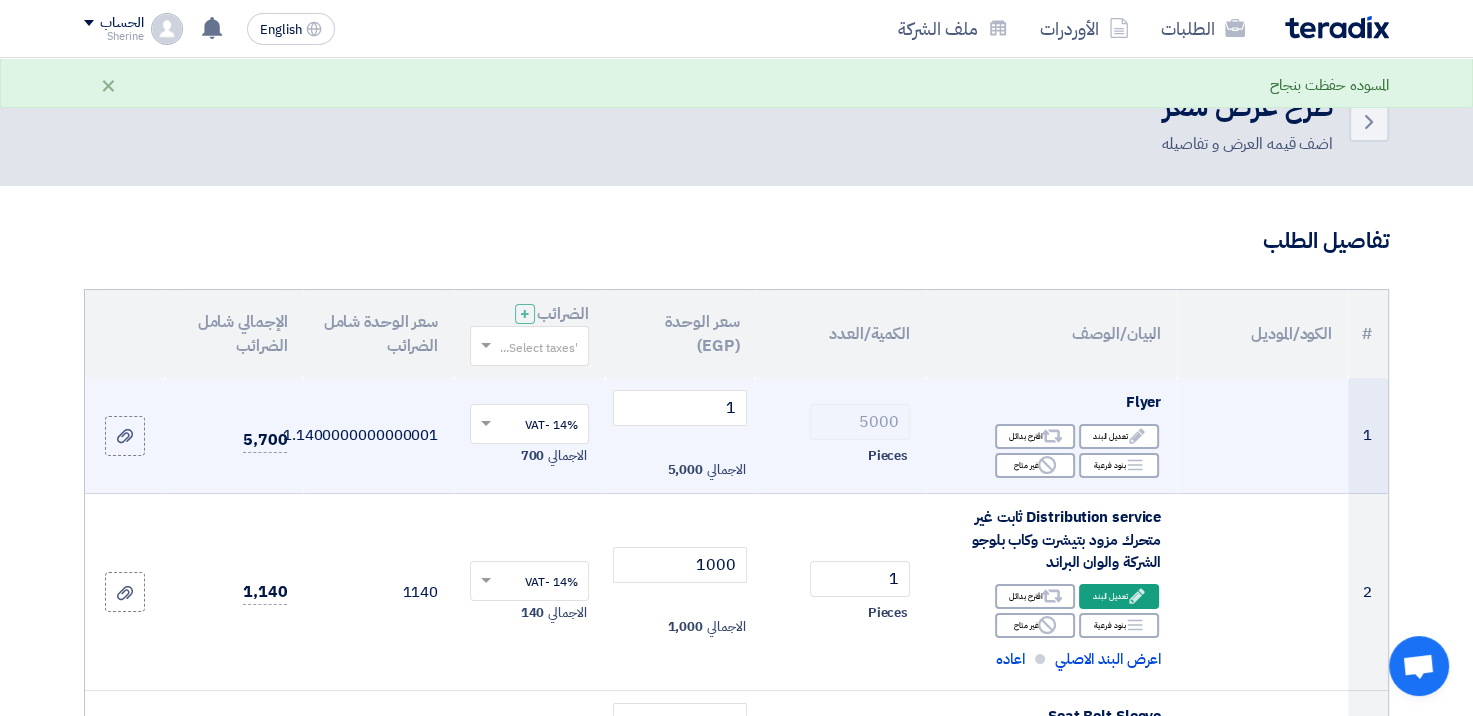 click on "5000" 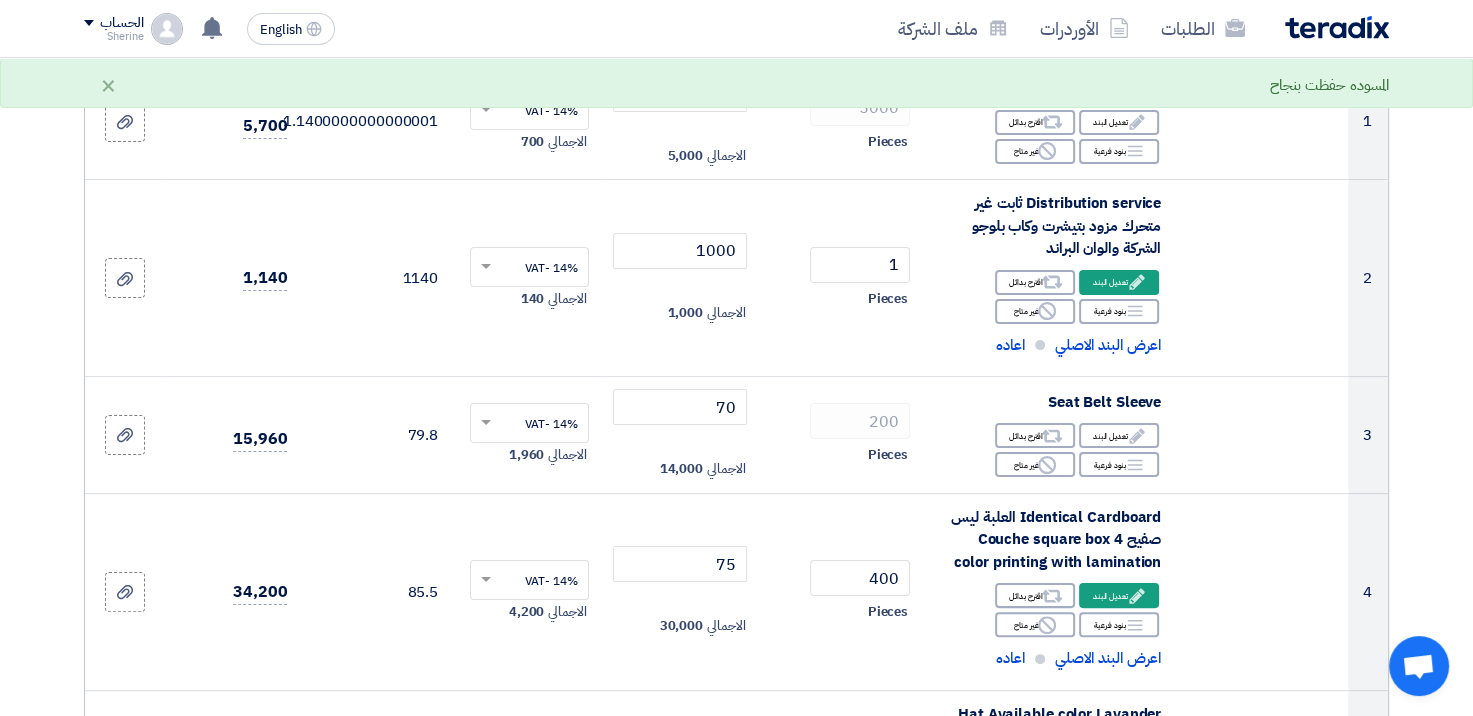 scroll, scrollTop: 319, scrollLeft: 0, axis: vertical 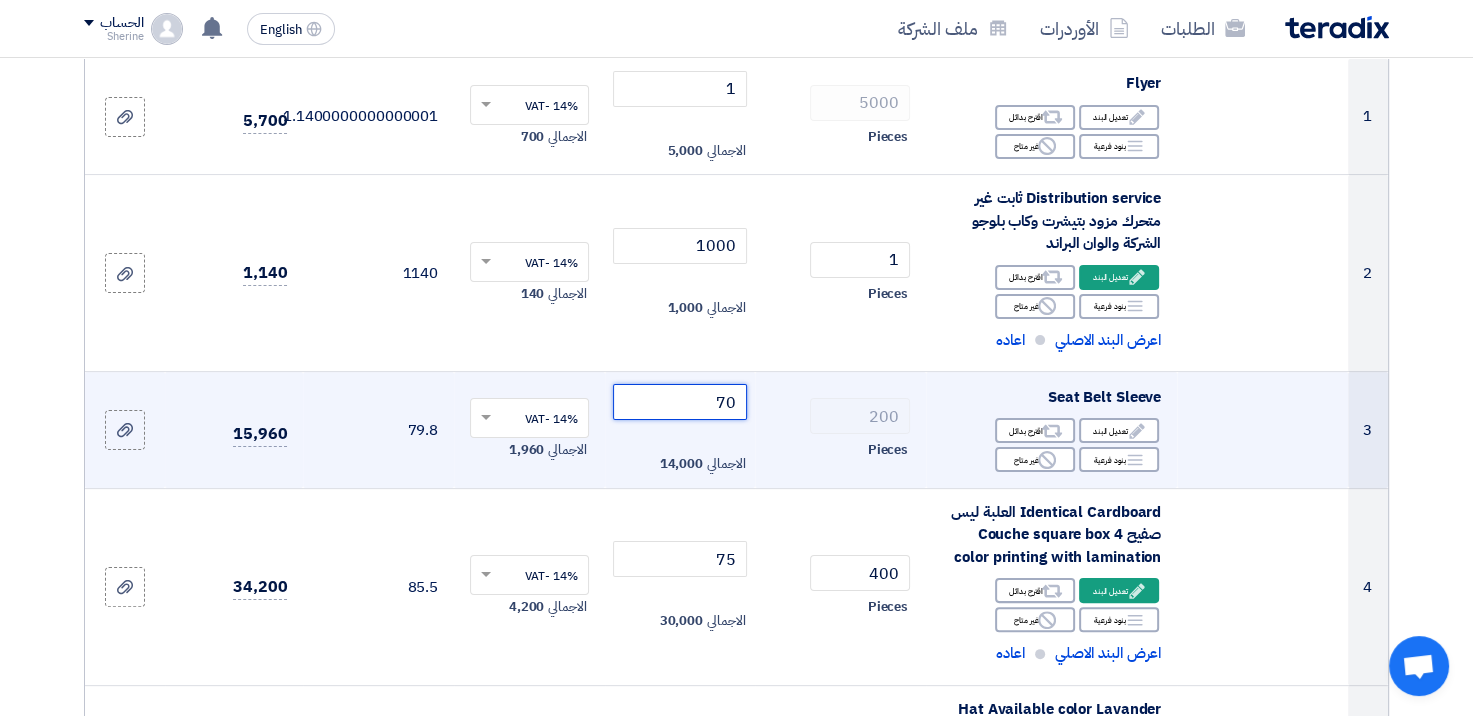 click on "70" 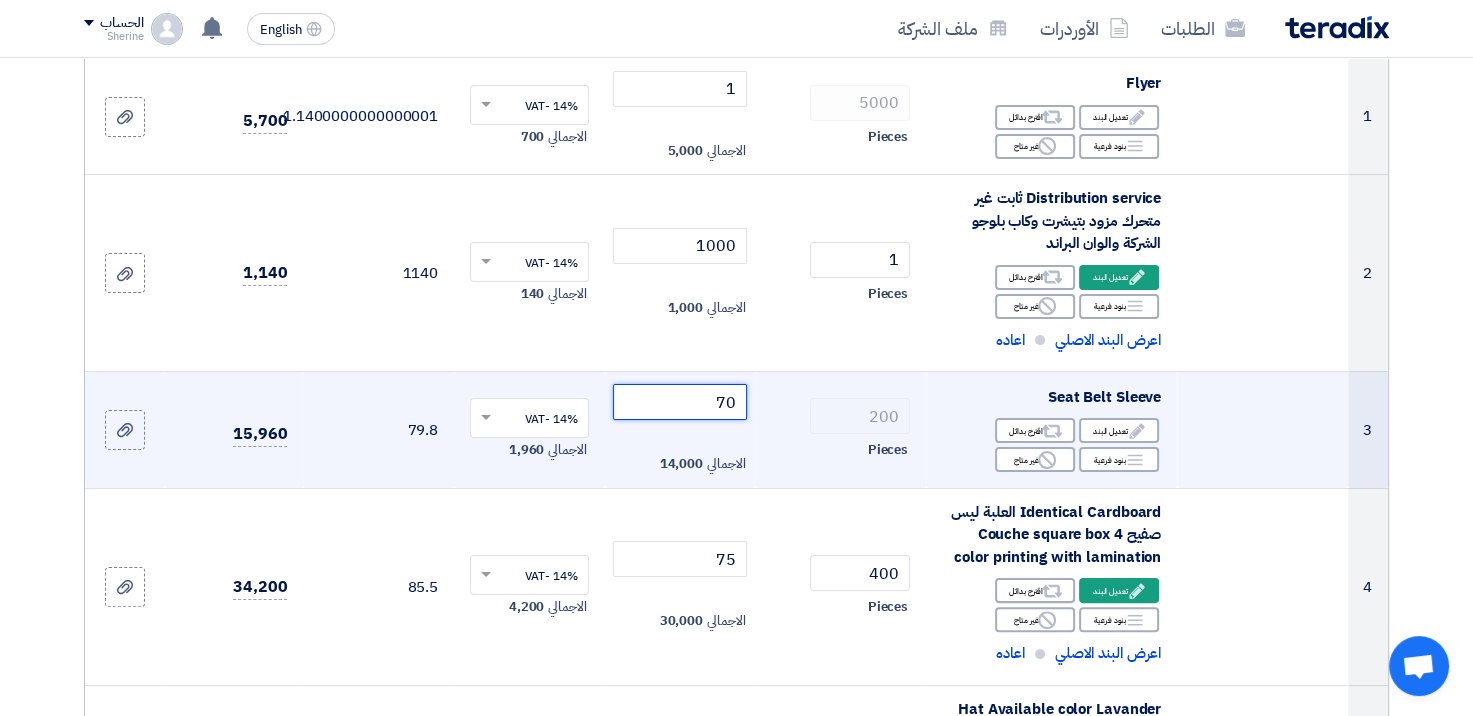 click on "70" 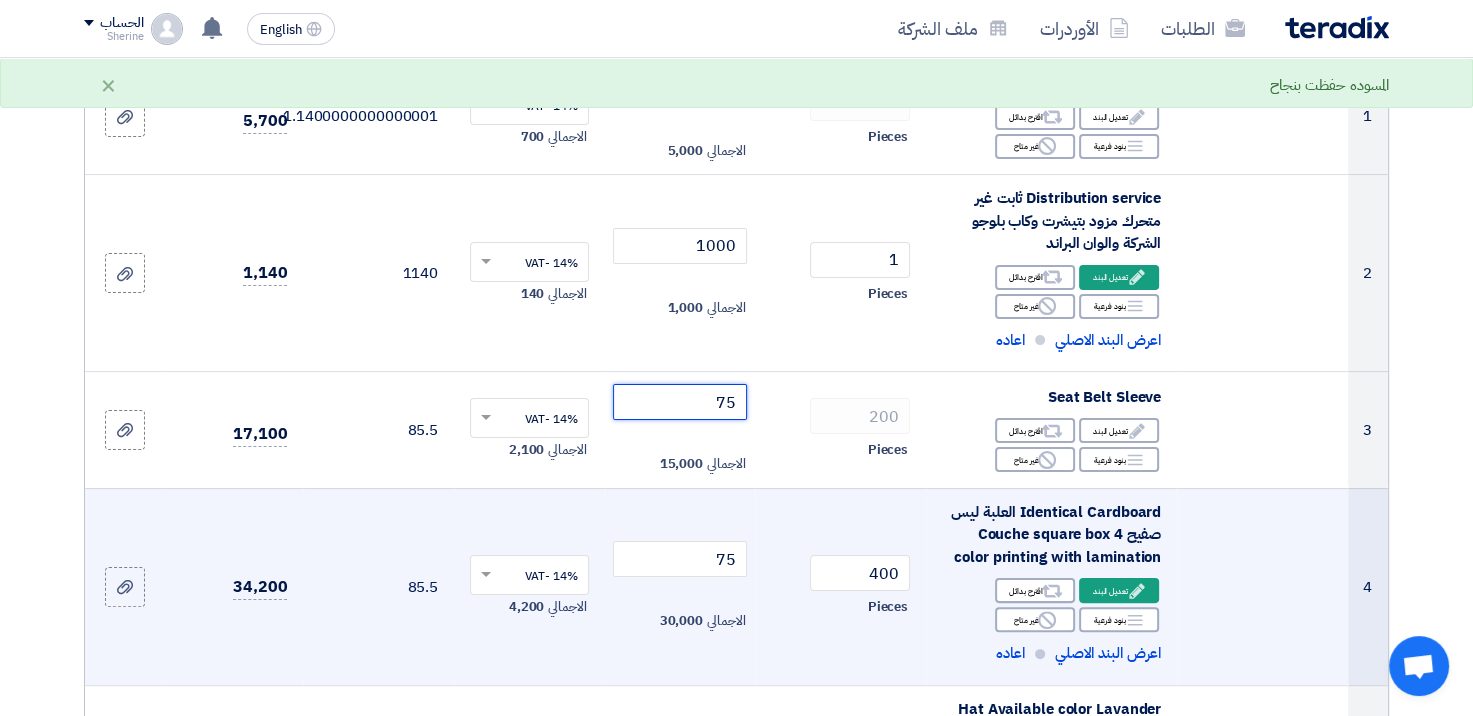 type on "75" 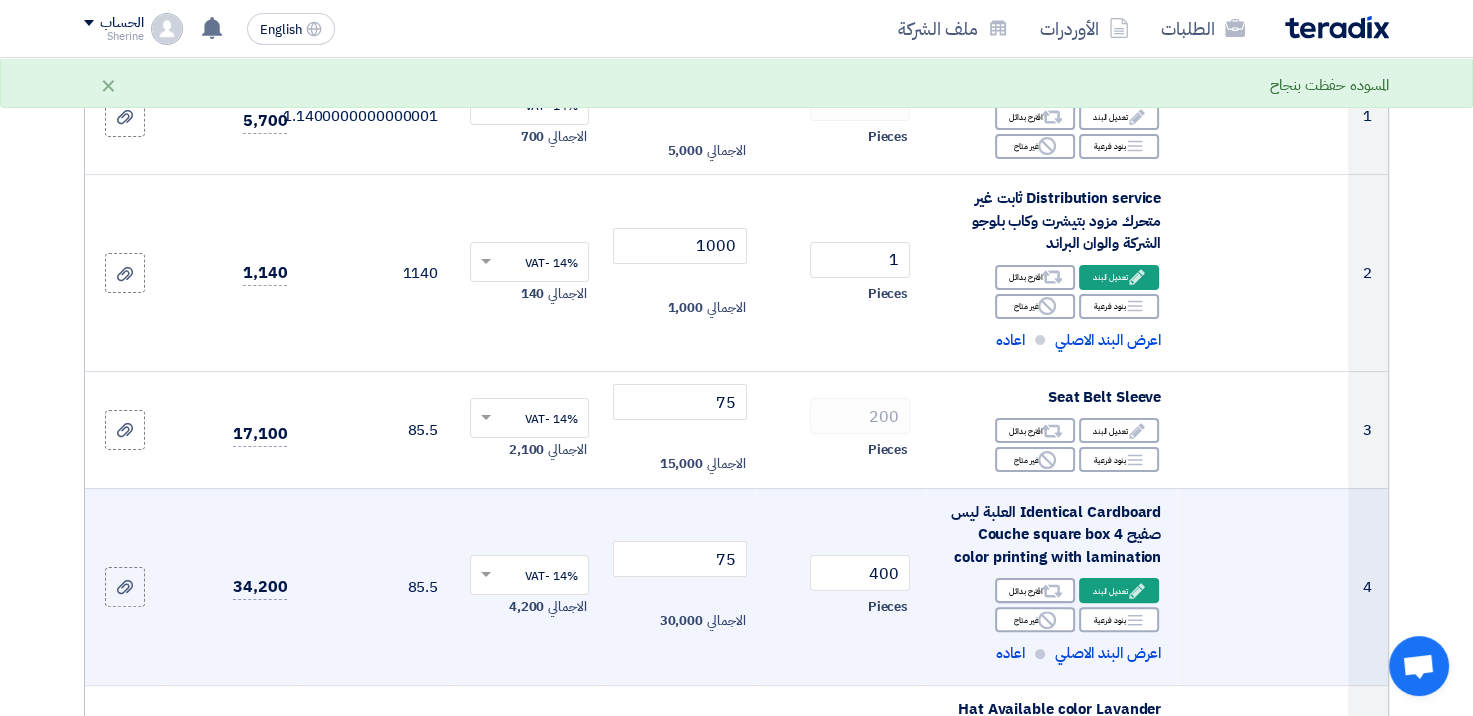 click 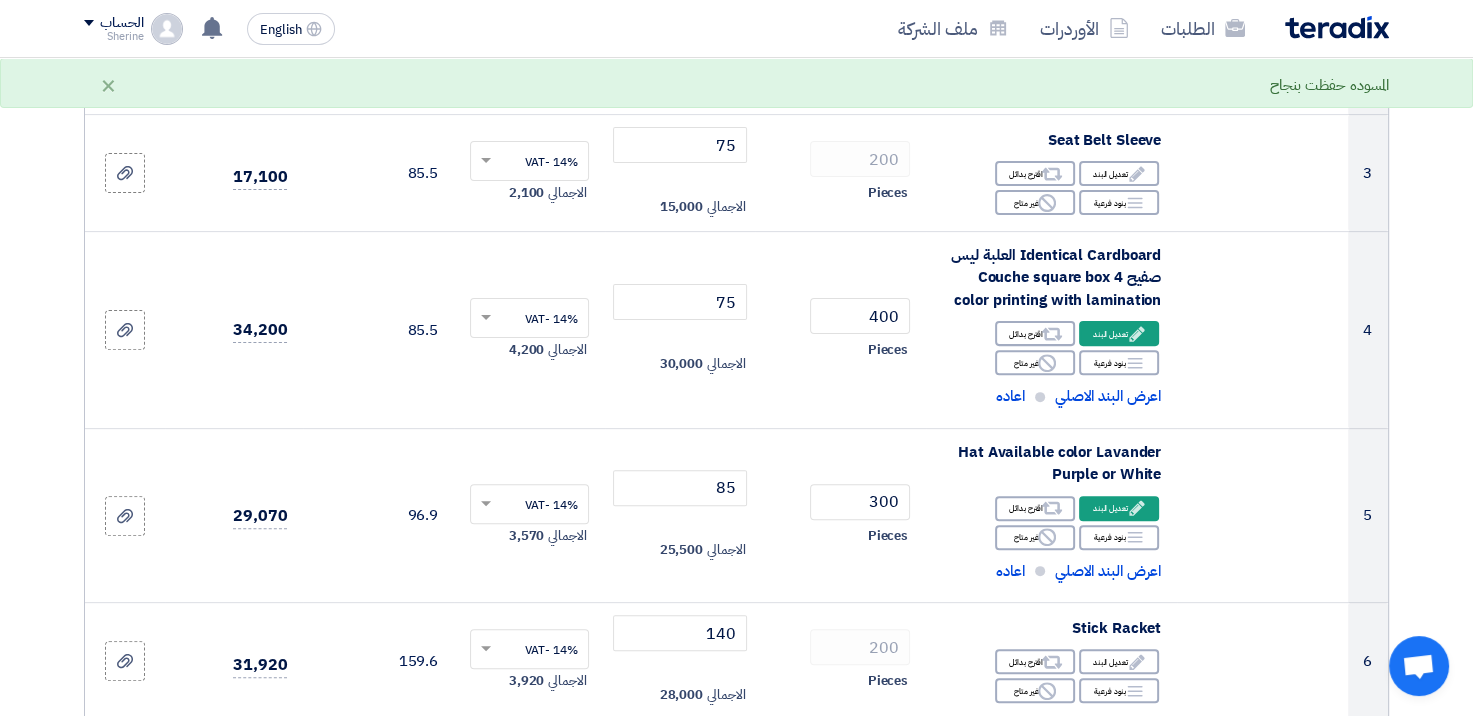 scroll, scrollTop: 586, scrollLeft: 0, axis: vertical 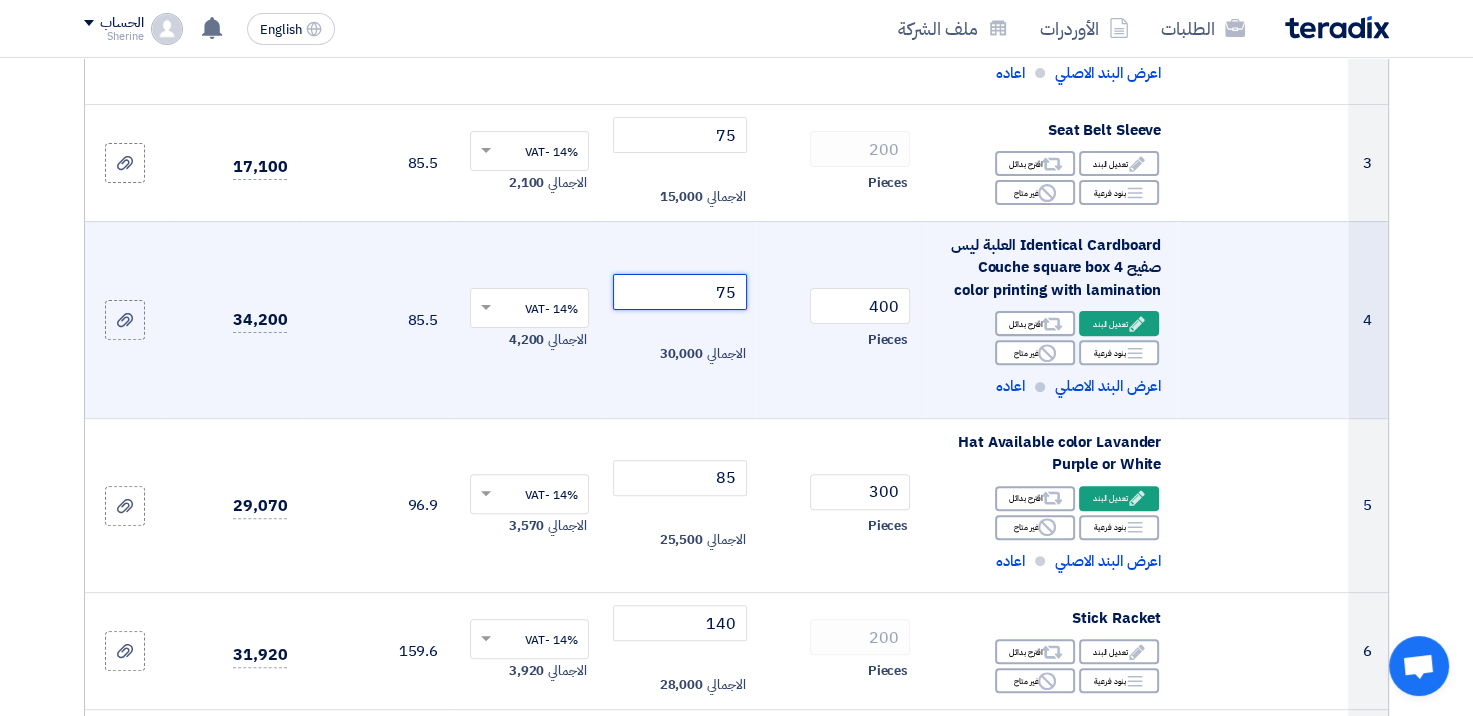 click on "75" 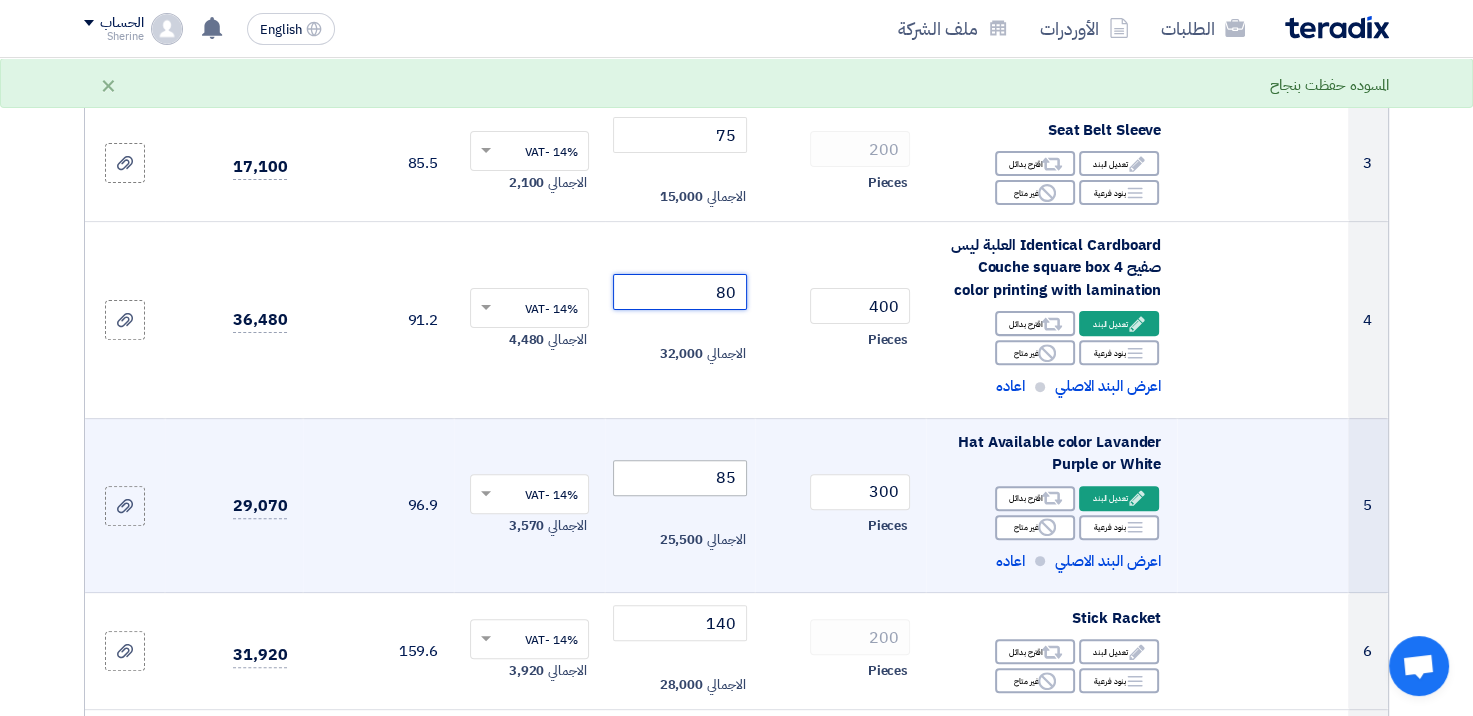 type on "80" 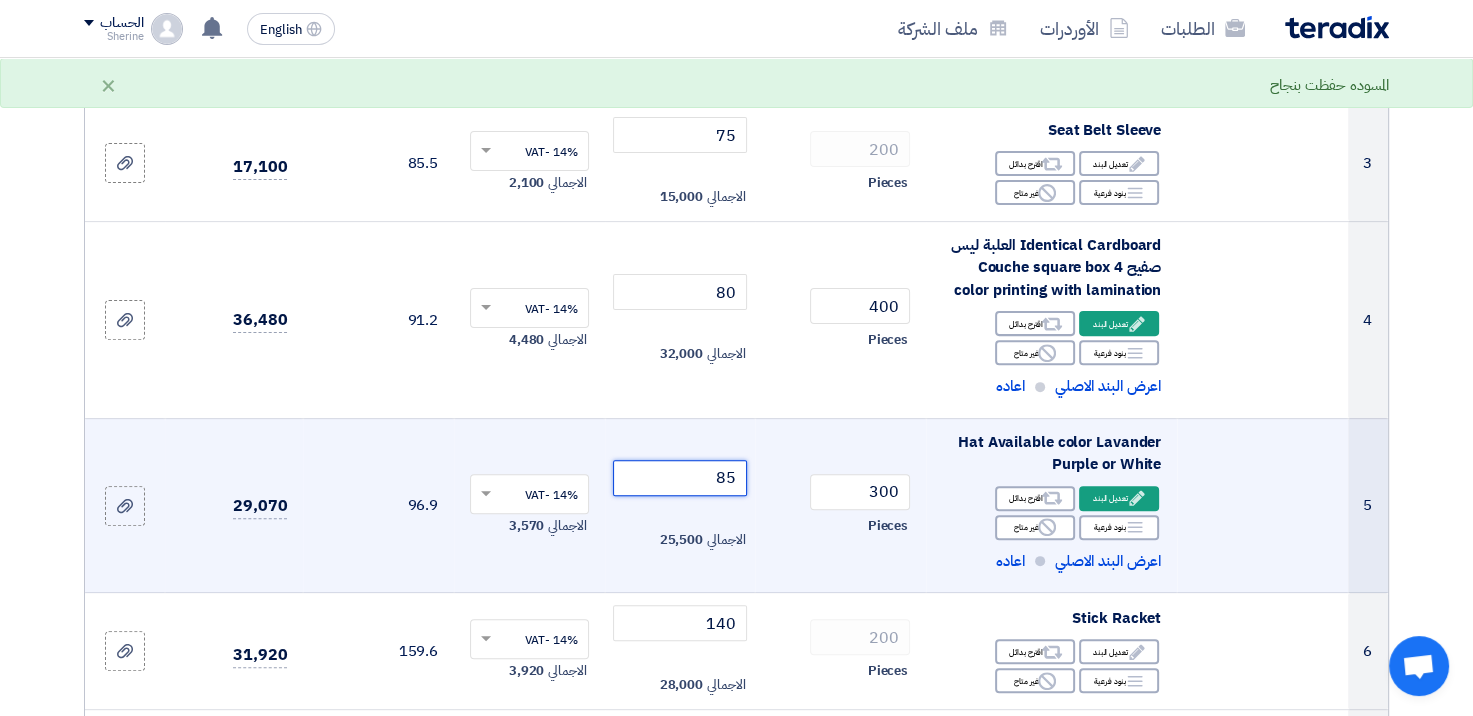 click on "85" 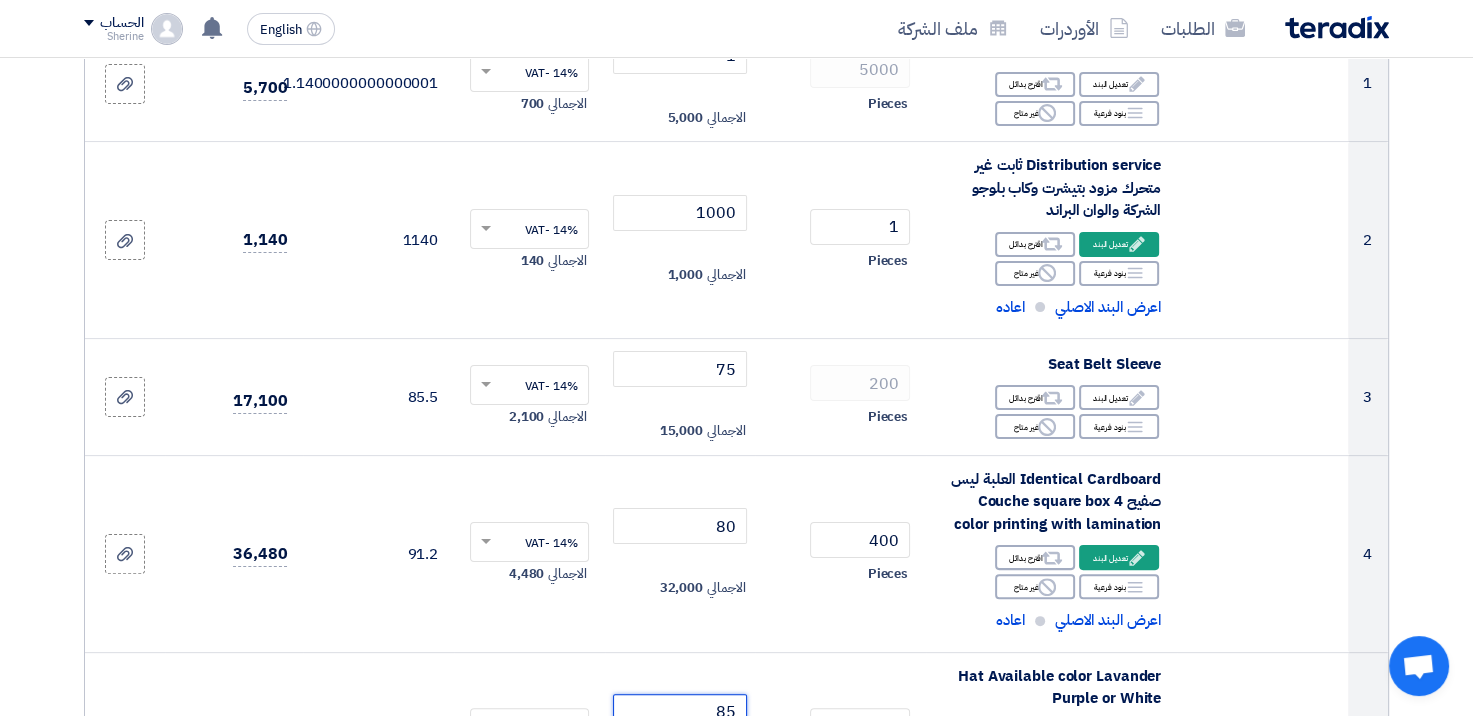 scroll, scrollTop: 337, scrollLeft: 0, axis: vertical 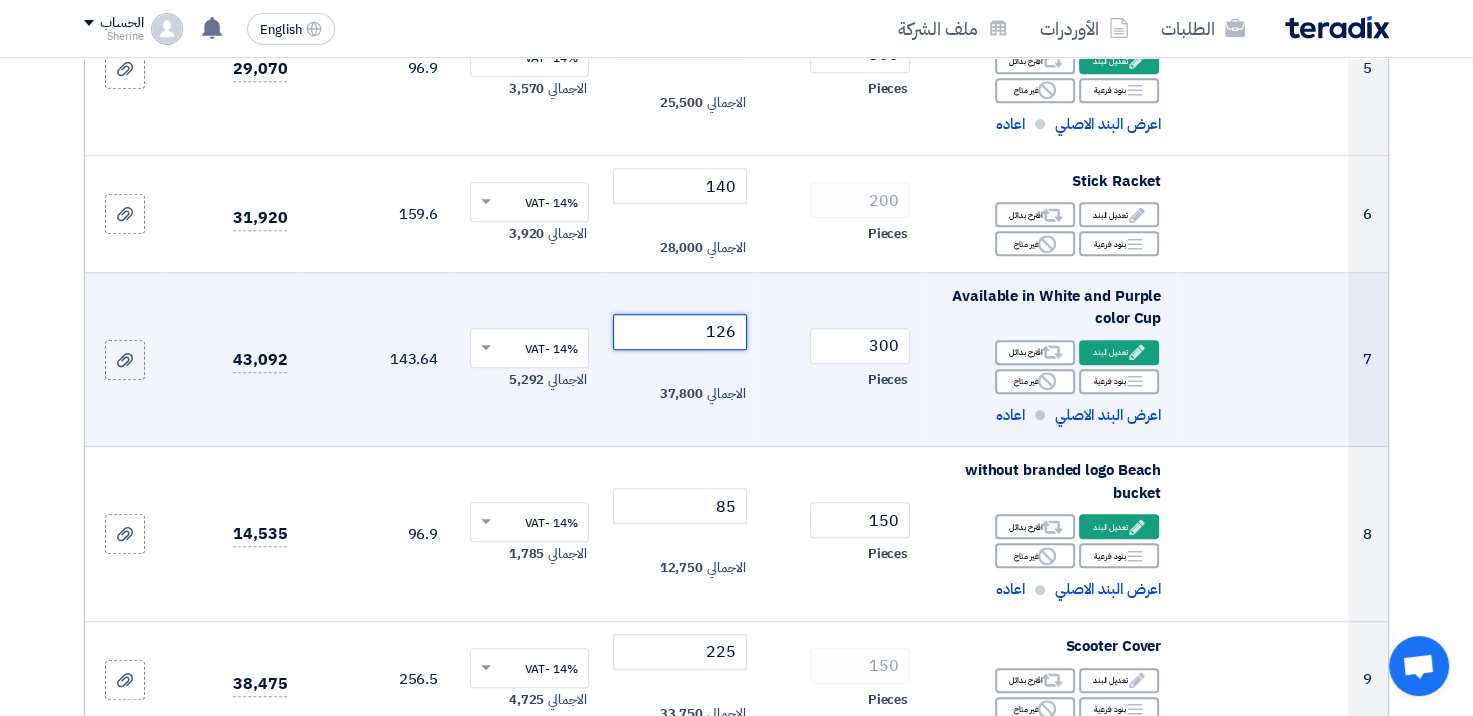 click on "126" 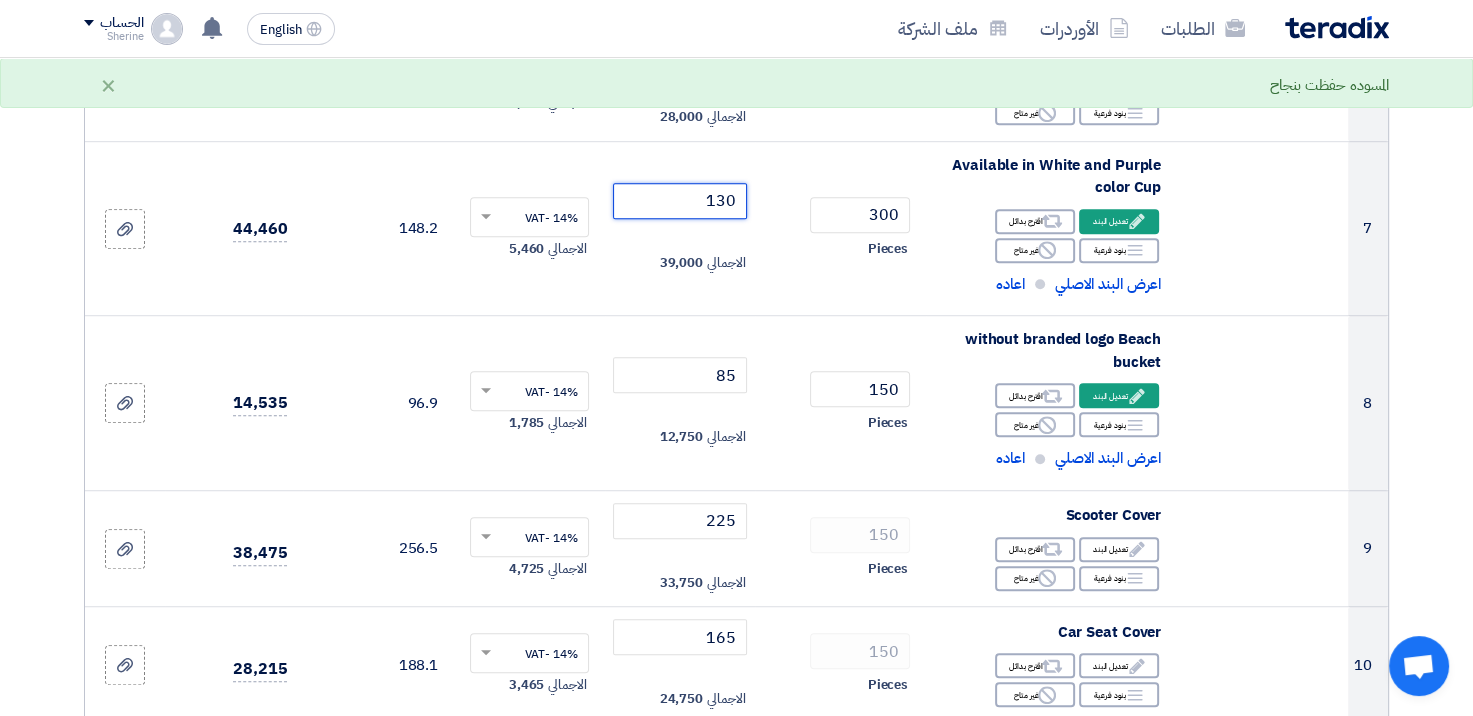scroll, scrollTop: 1164, scrollLeft: 0, axis: vertical 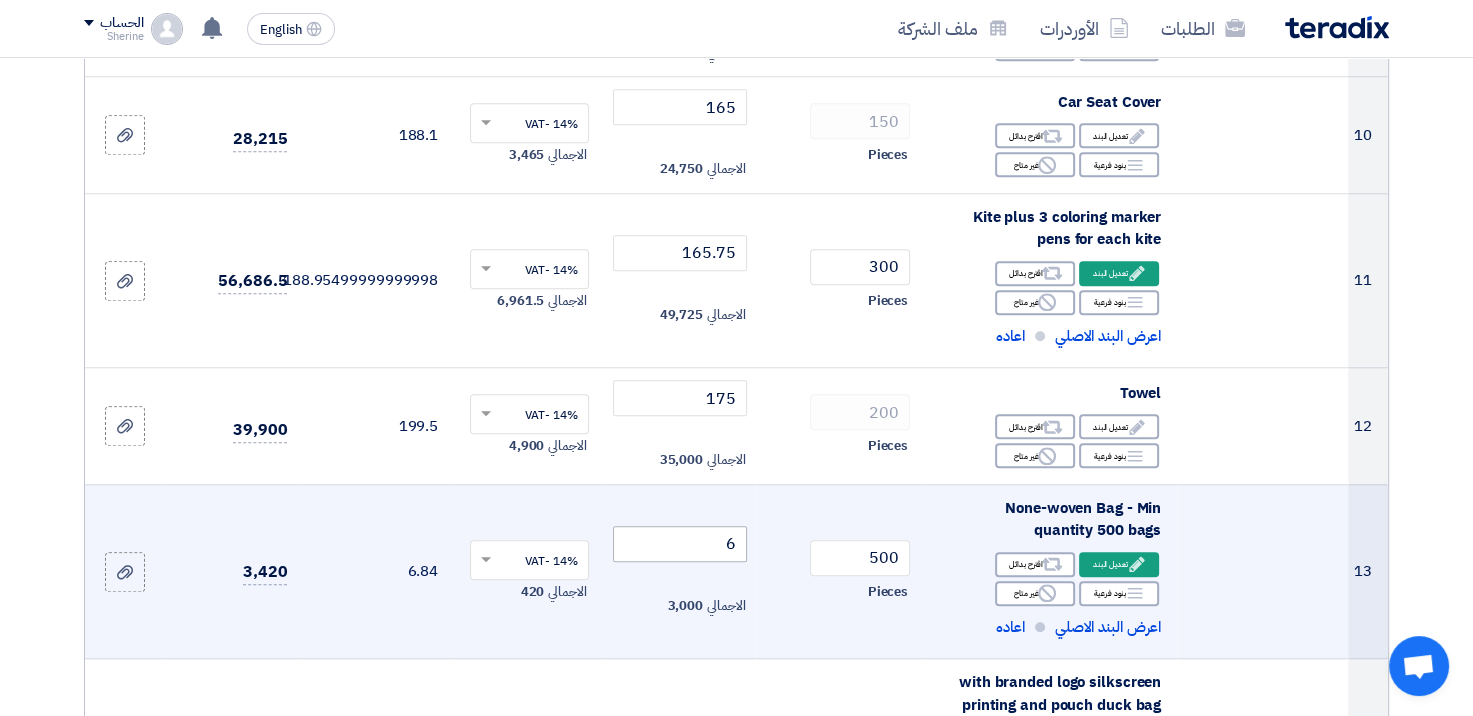type on "130" 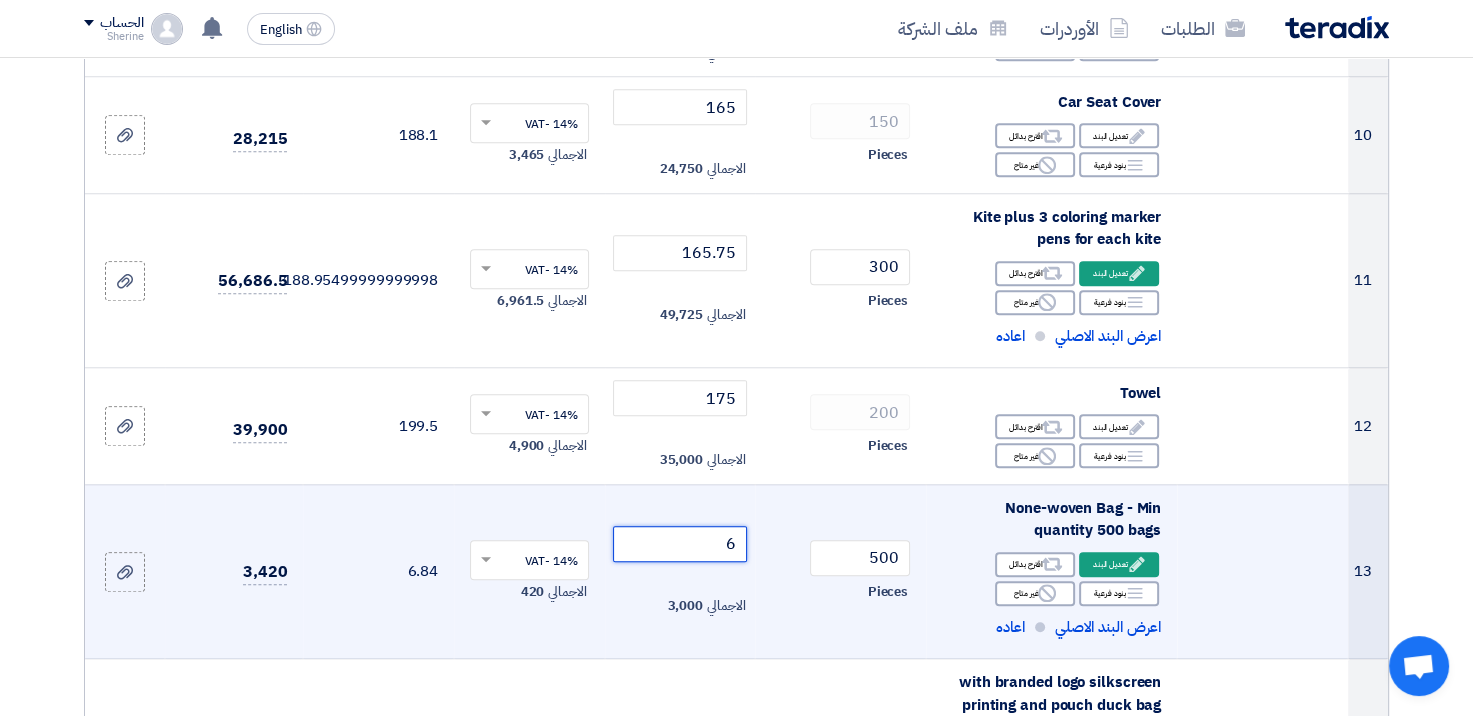 click on "6" 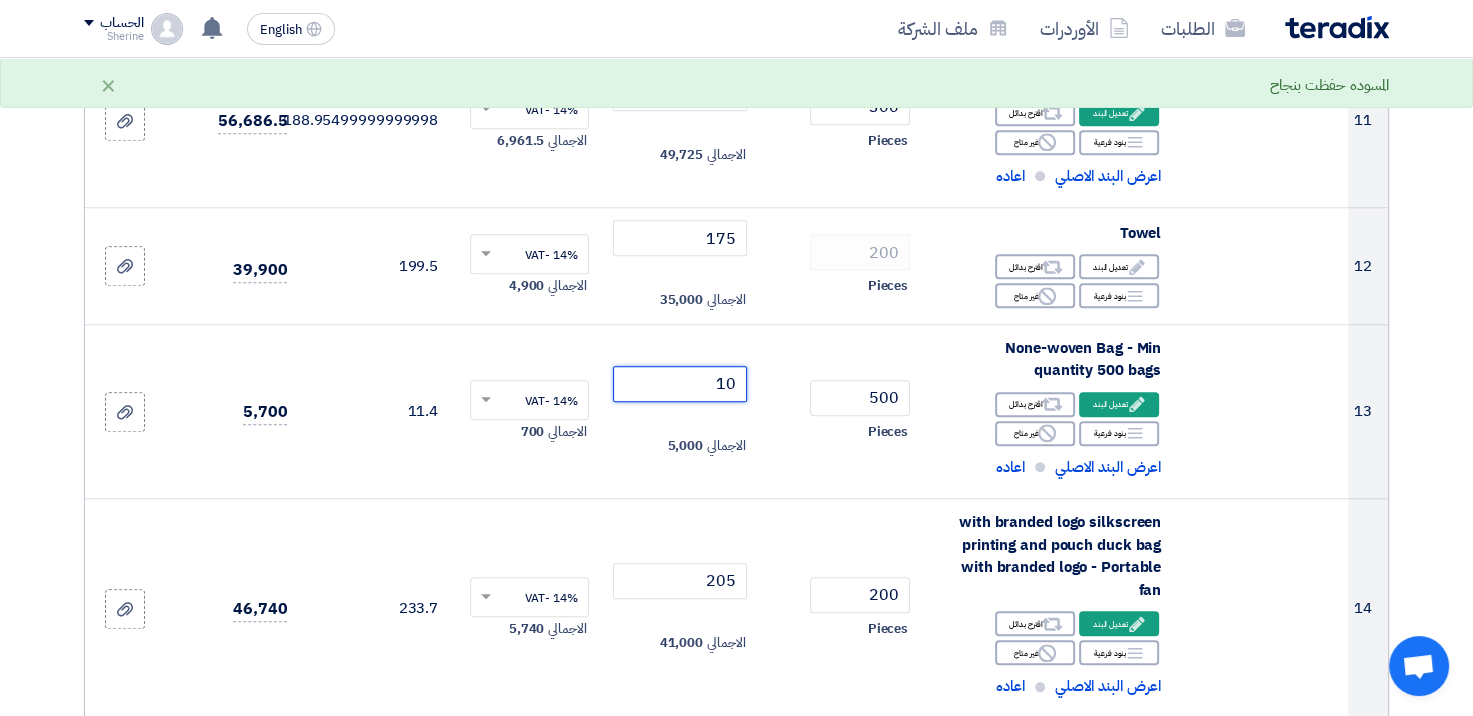 scroll, scrollTop: 1848, scrollLeft: 0, axis: vertical 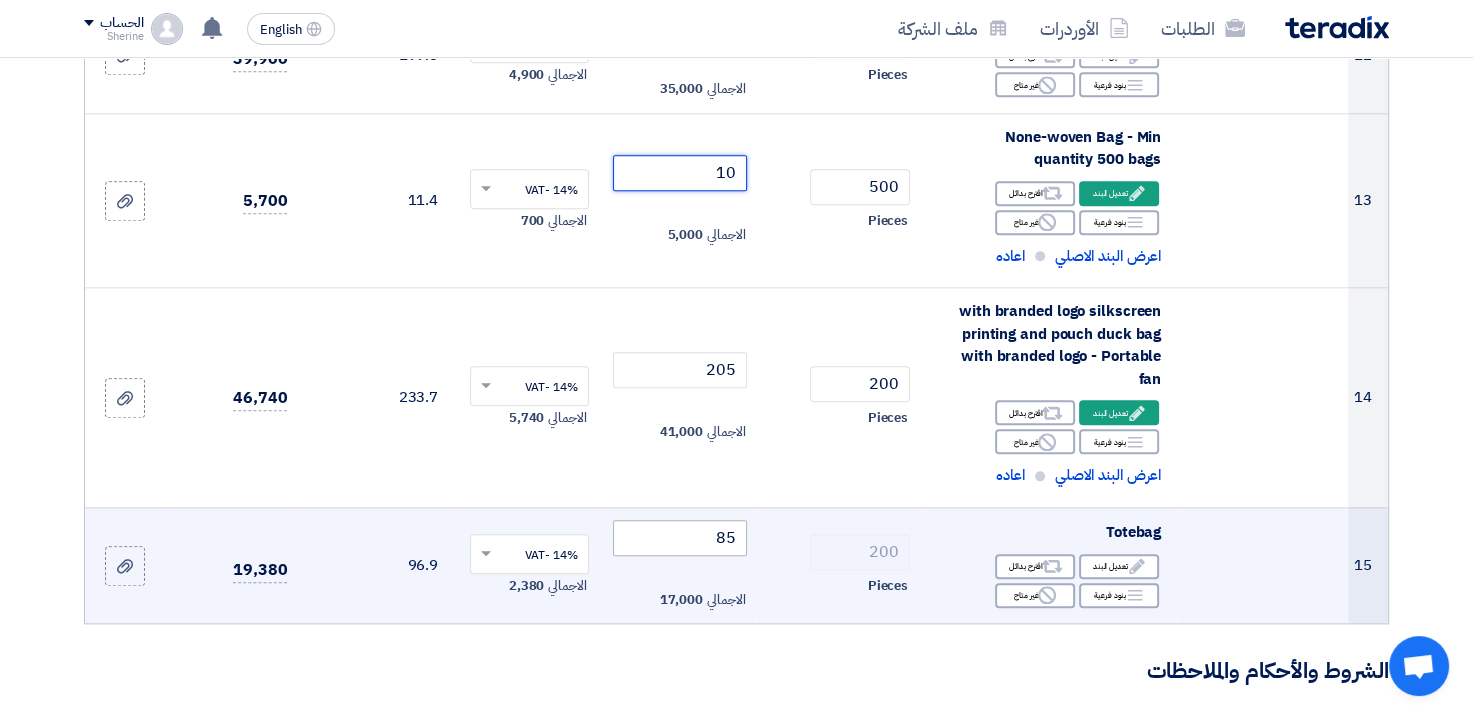 type on "10" 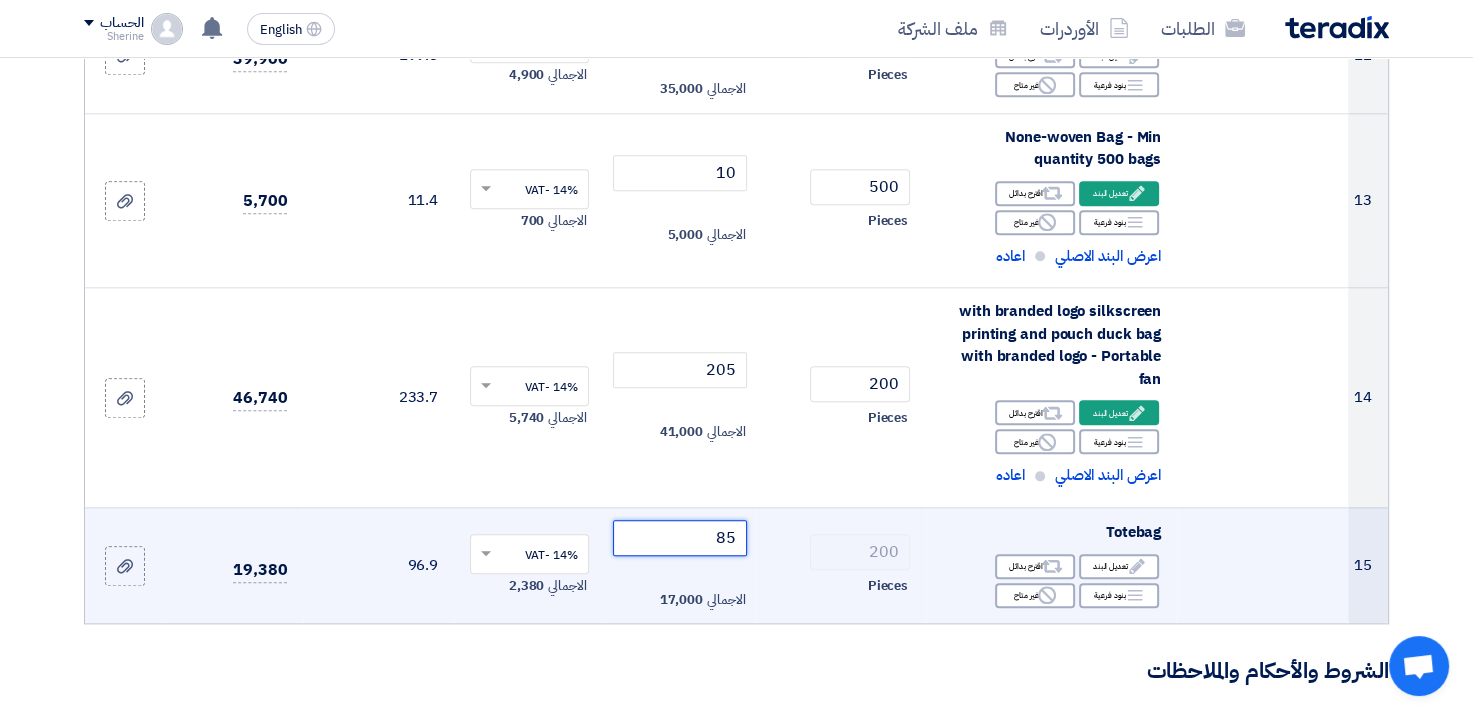click on "85" 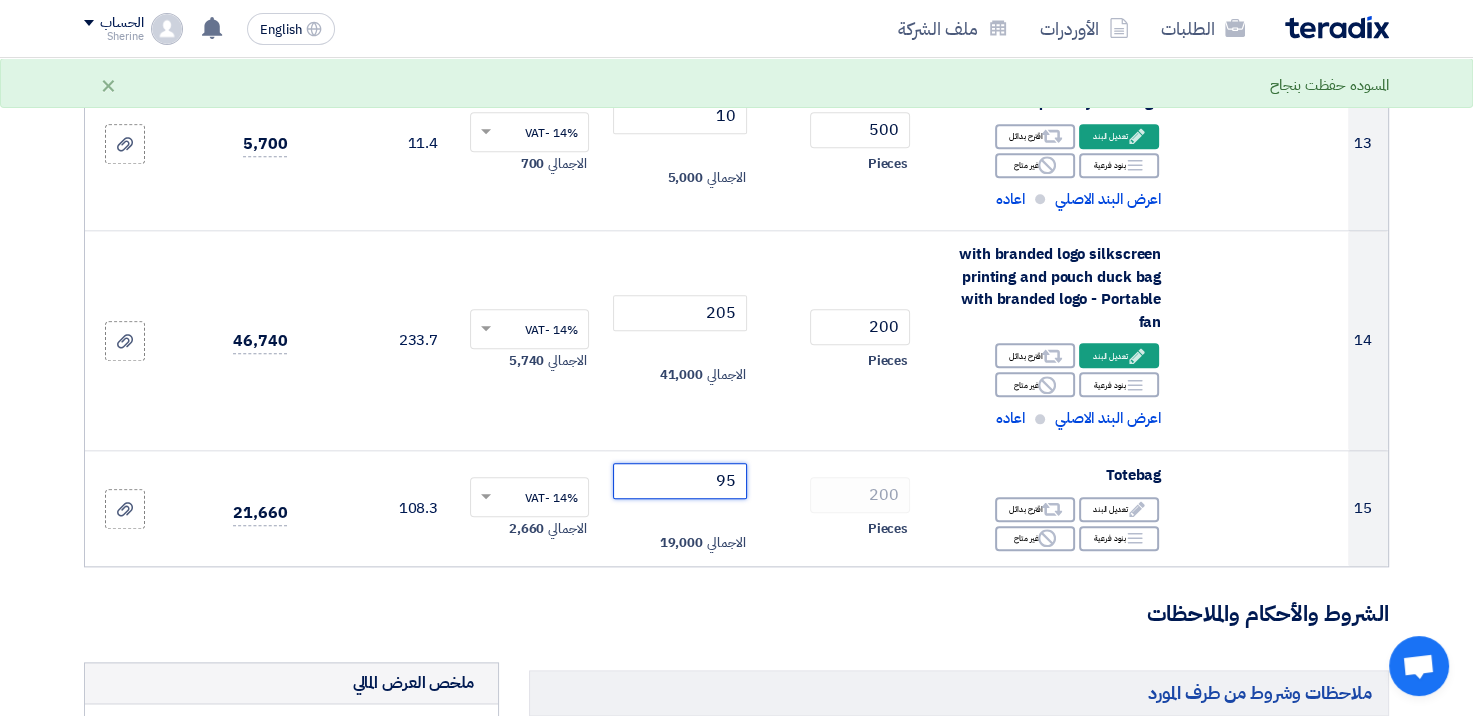 scroll, scrollTop: 2120, scrollLeft: 0, axis: vertical 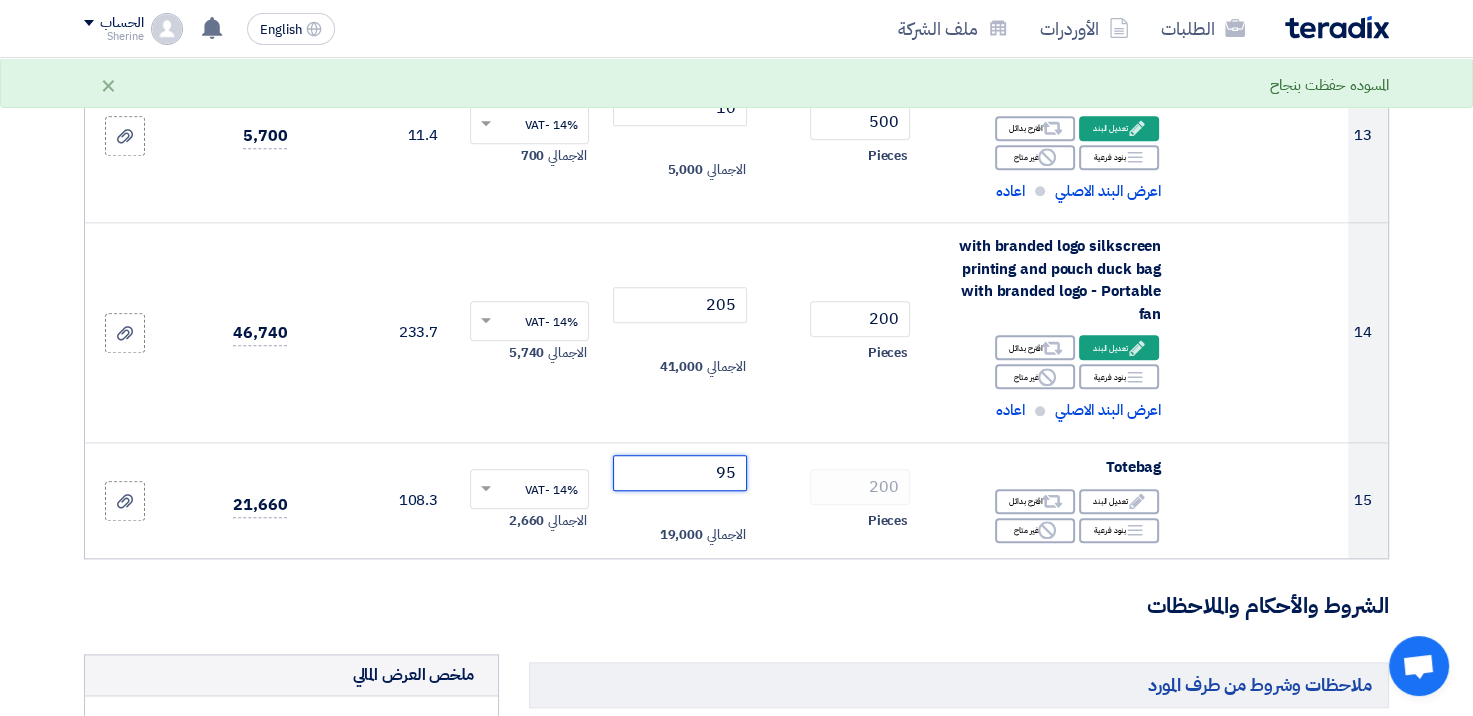 type on "95" 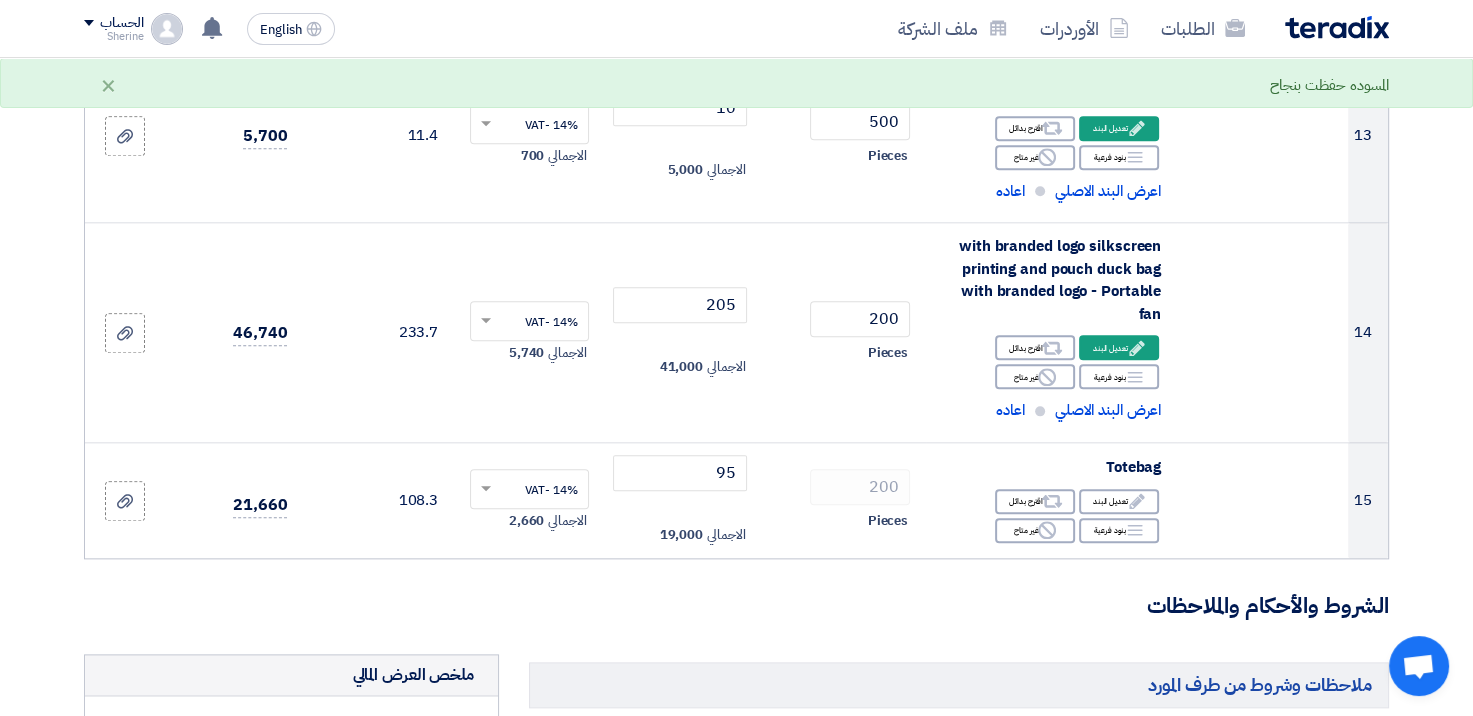 click on "تفاصيل الطلب
#
الكود/الموديل
البيان/الوصف
الكمية/العدد
سعر الوحدة (EGP)
الضرائب
+
'Select taxes...
1 Flyer Edit" 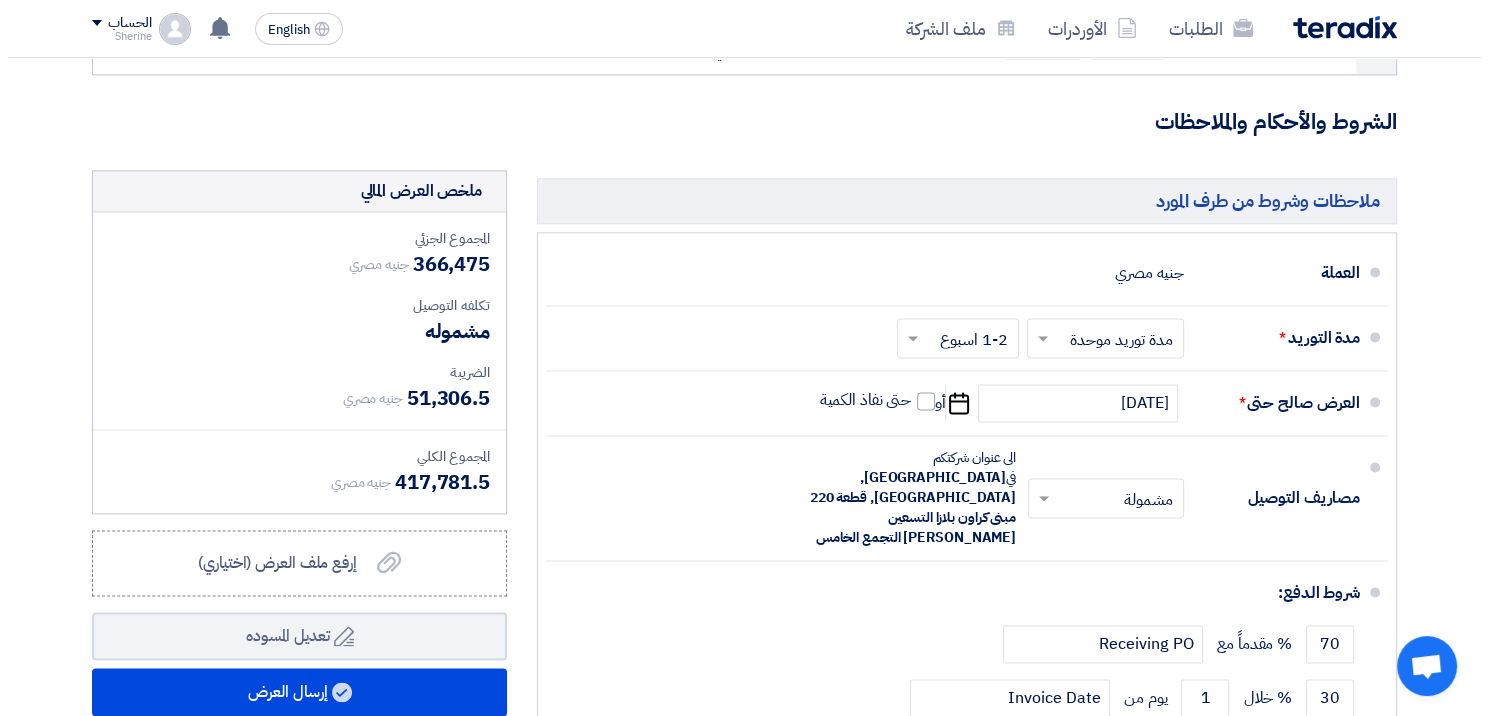 scroll, scrollTop: 2590, scrollLeft: 0, axis: vertical 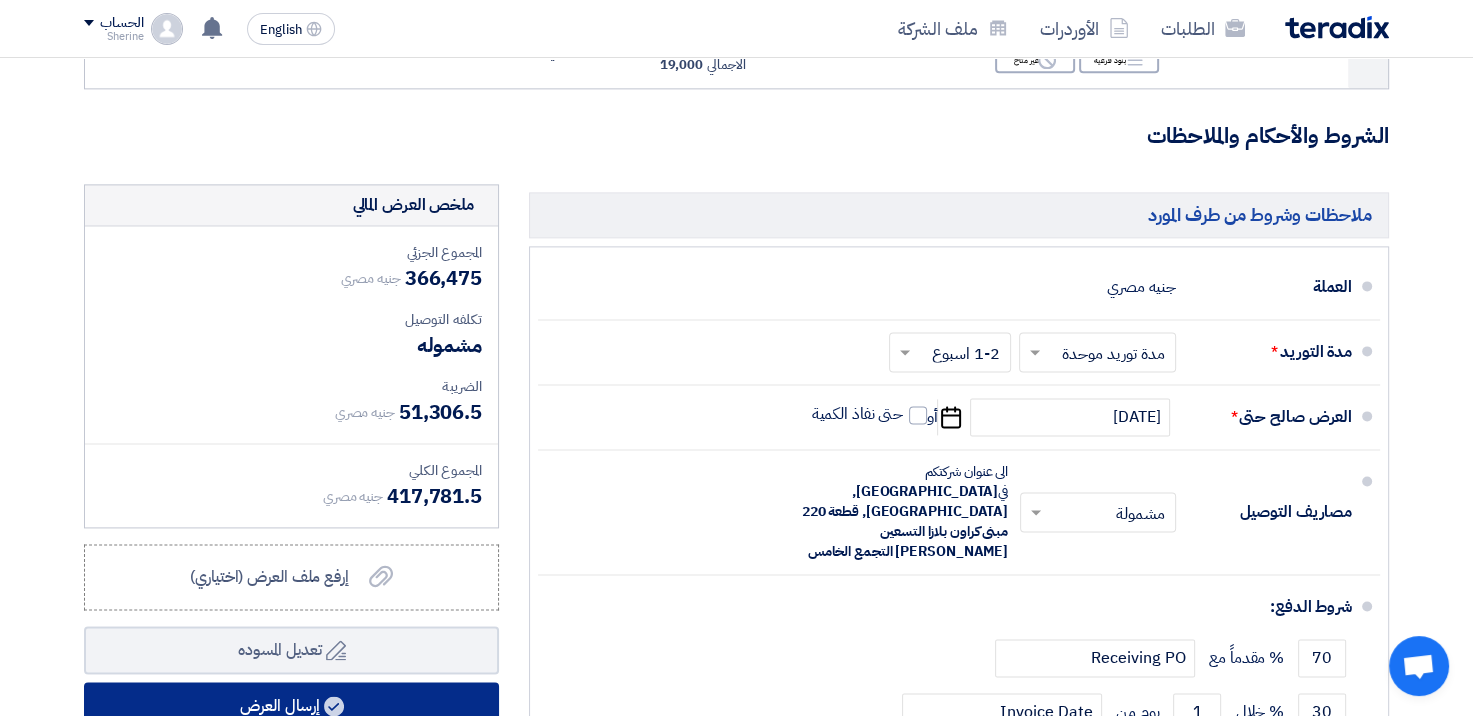 click on "إرسال العرض" 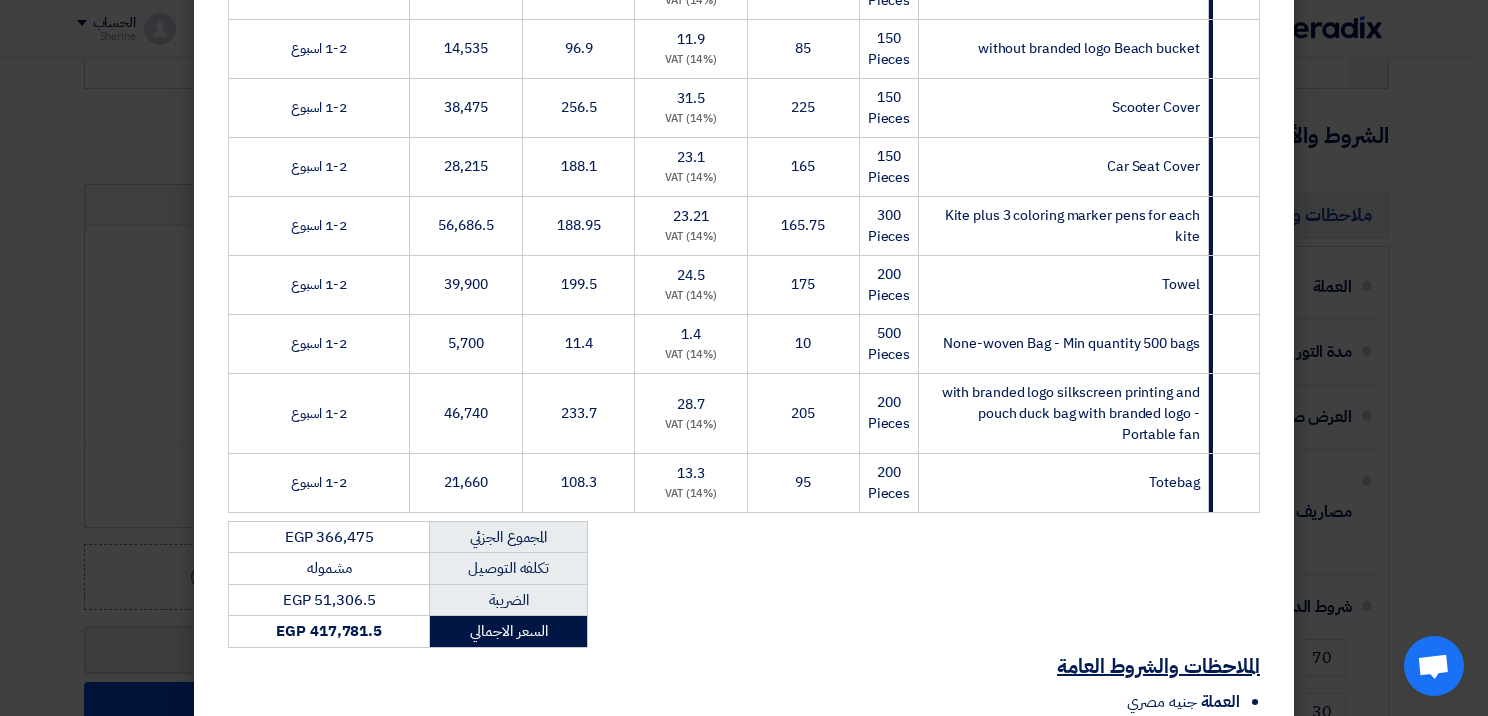 scroll, scrollTop: 826, scrollLeft: 0, axis: vertical 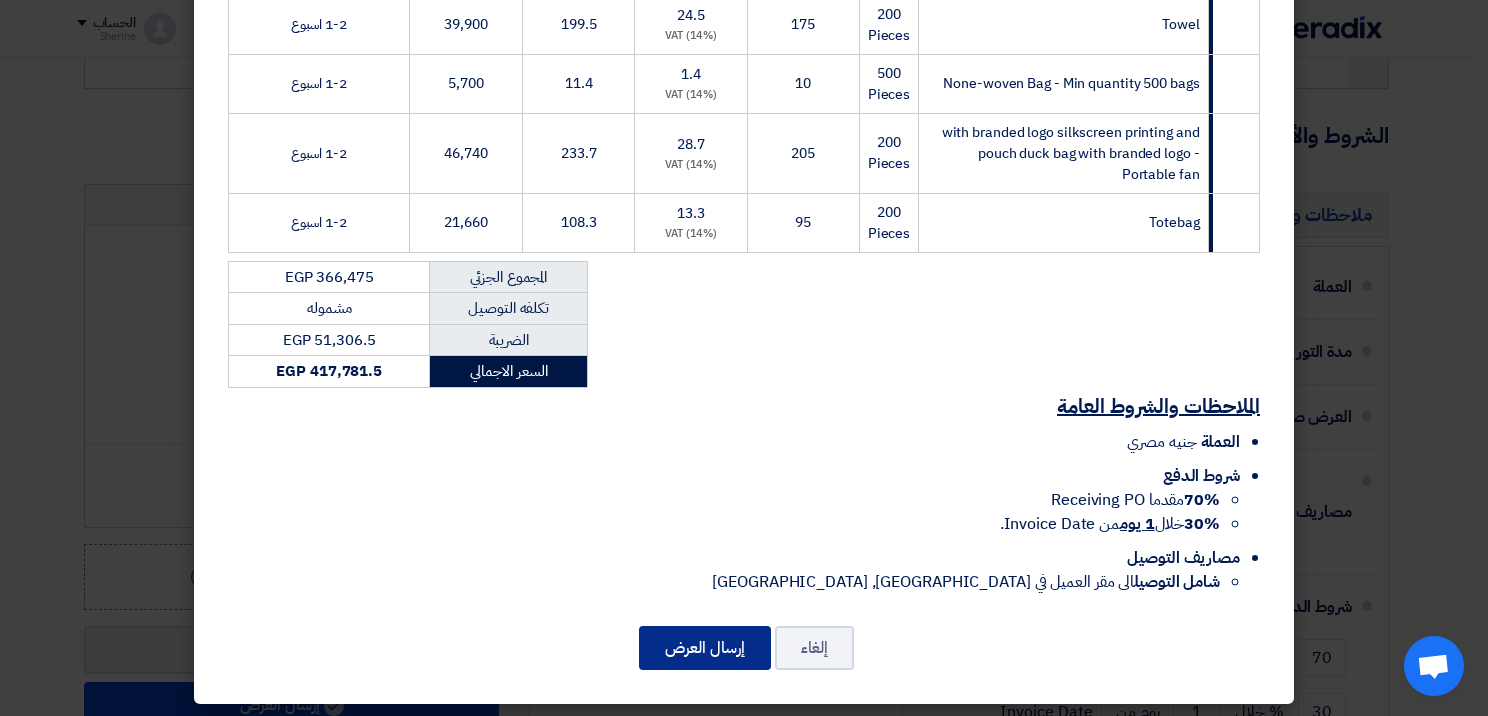 click on "إرسال العرض" 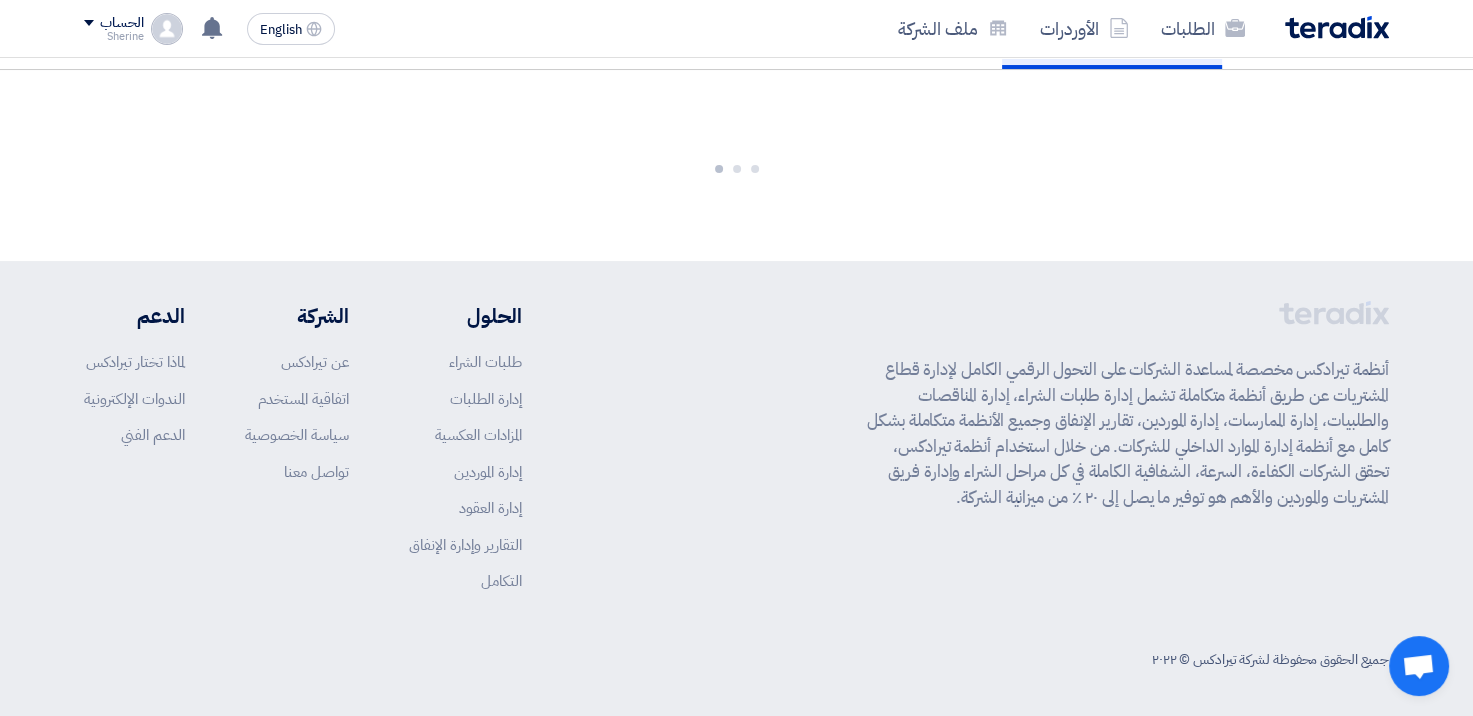 scroll, scrollTop: 2729, scrollLeft: 0, axis: vertical 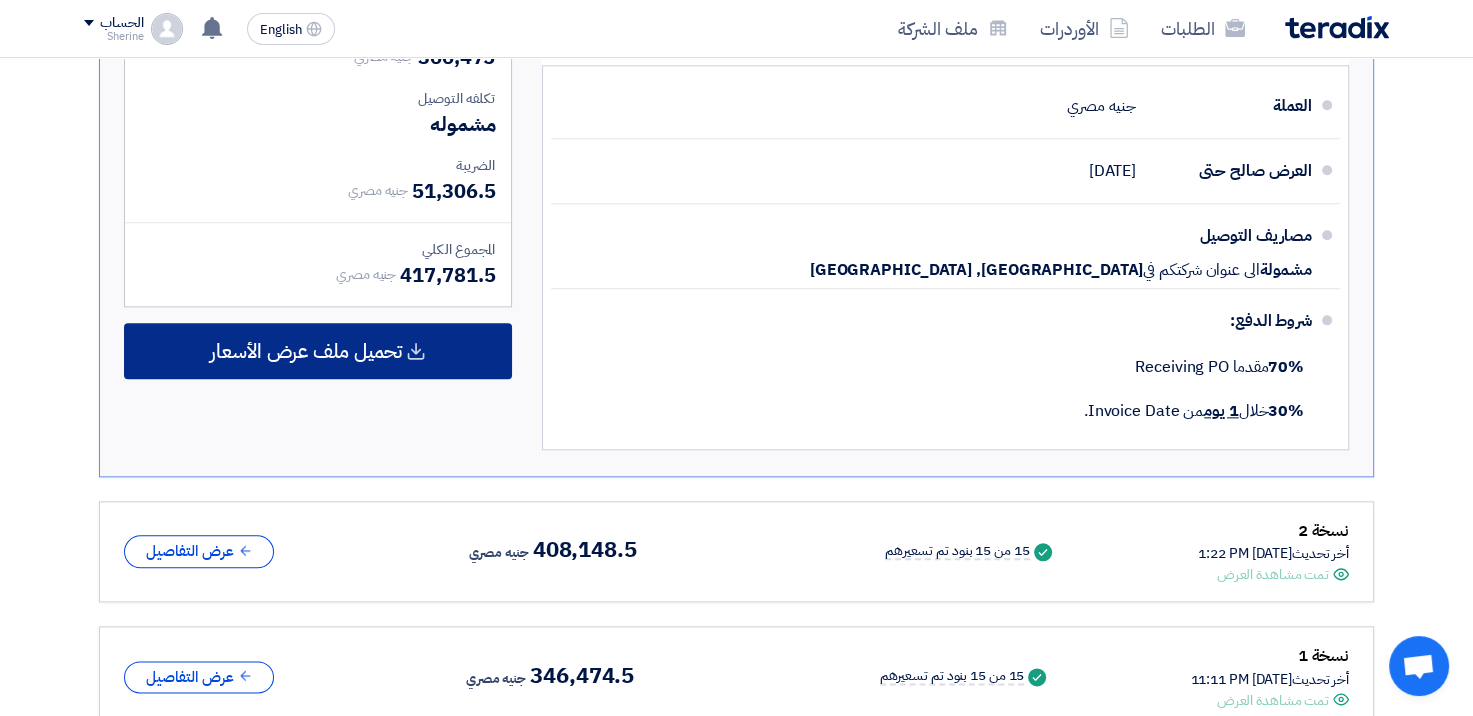 click on "تحميل ملف عرض الأسعار" at bounding box center [306, 351] 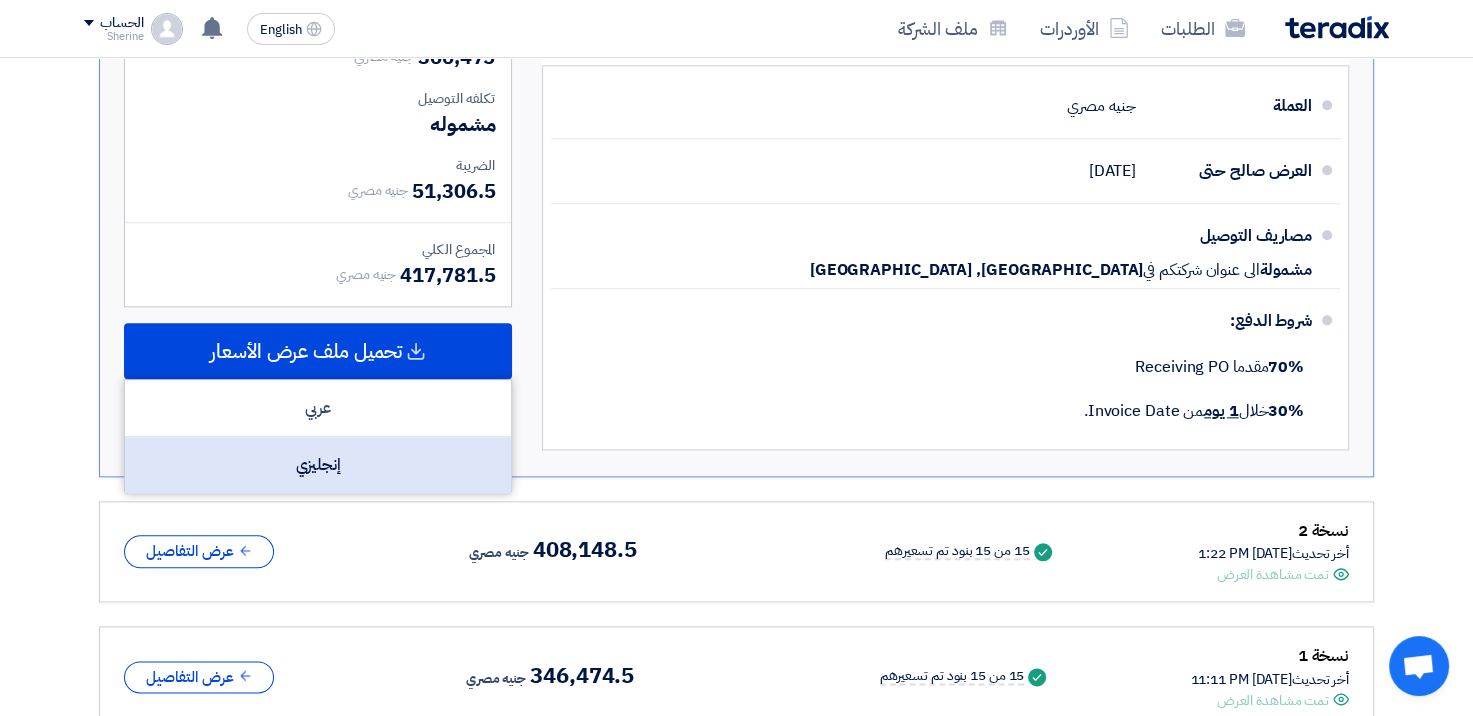 click on "إنجليزي" at bounding box center (318, 465) 